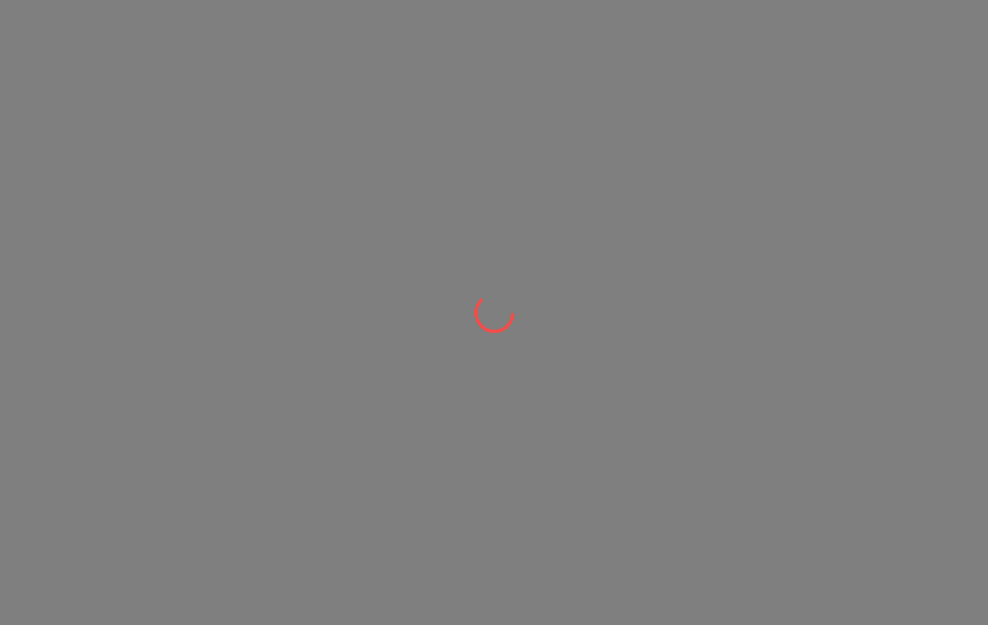 scroll, scrollTop: 0, scrollLeft: 0, axis: both 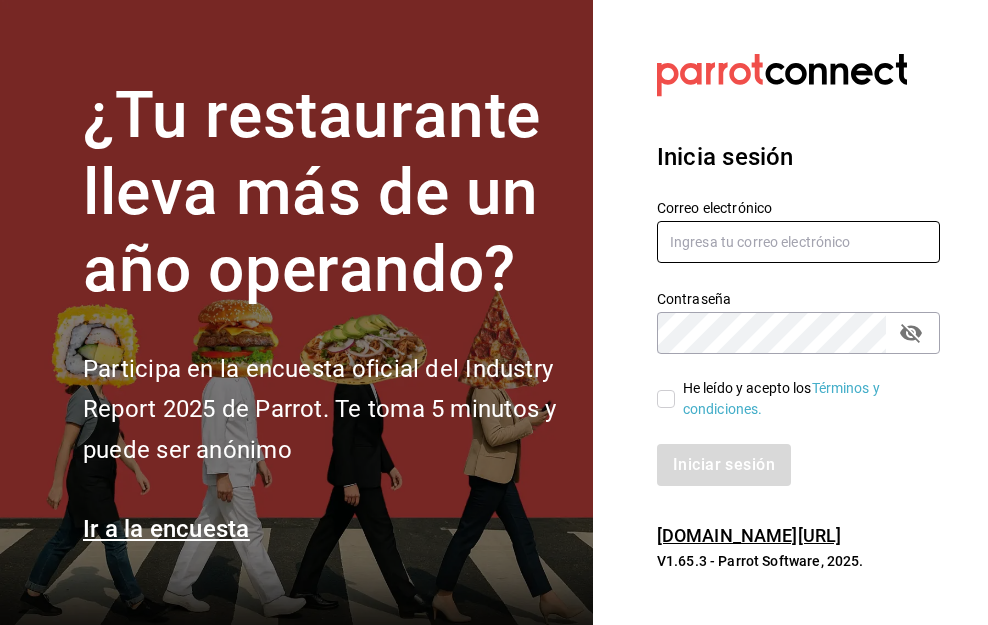 type on "[PERSON_NAME][EMAIL_ADDRESS][DOMAIN_NAME]" 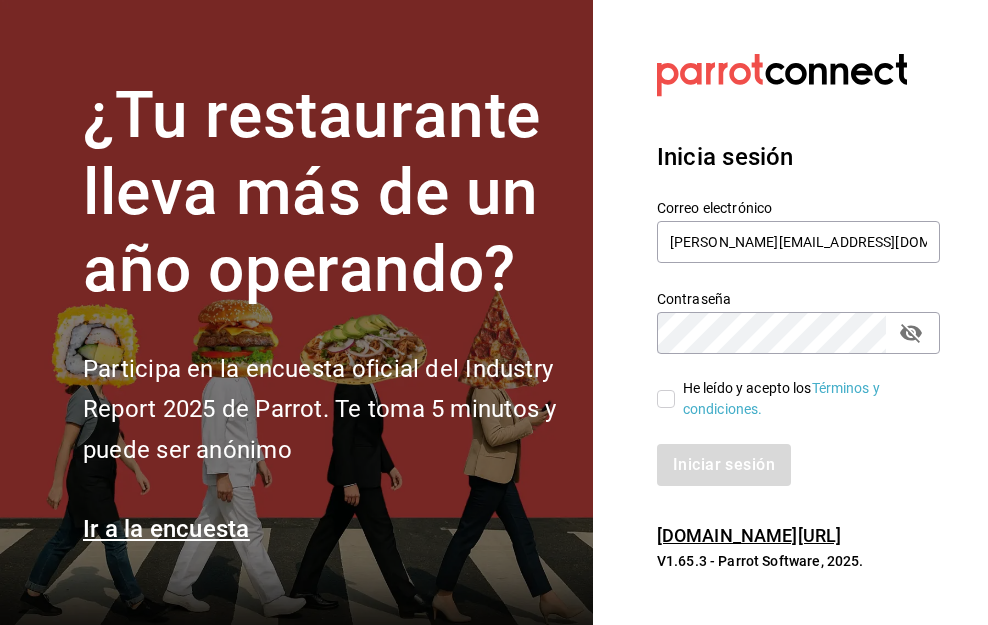click on "He leído y acepto los  Términos y condiciones." at bounding box center (666, 399) 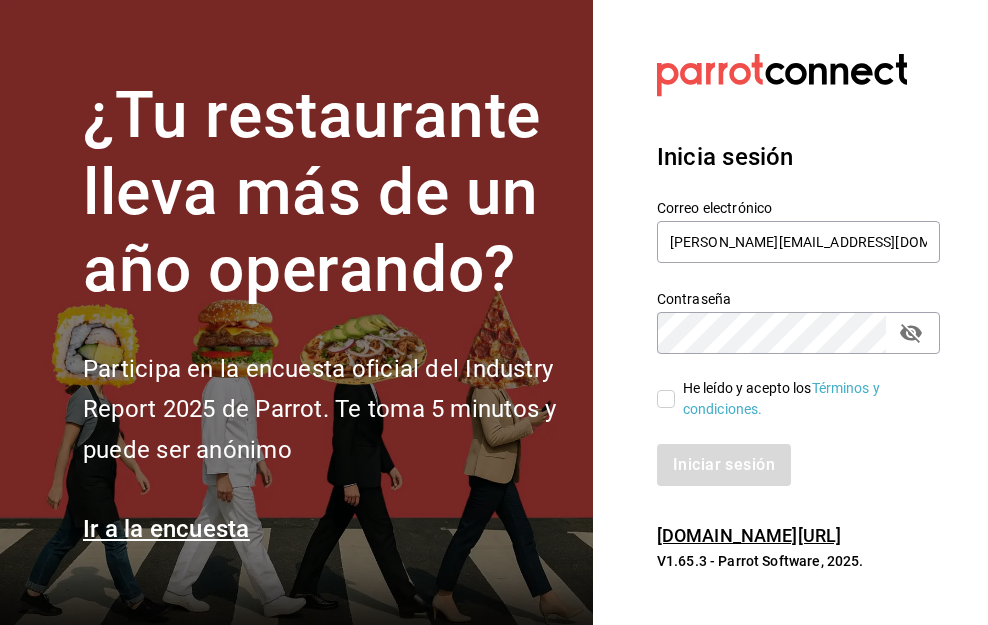 checkbox on "true" 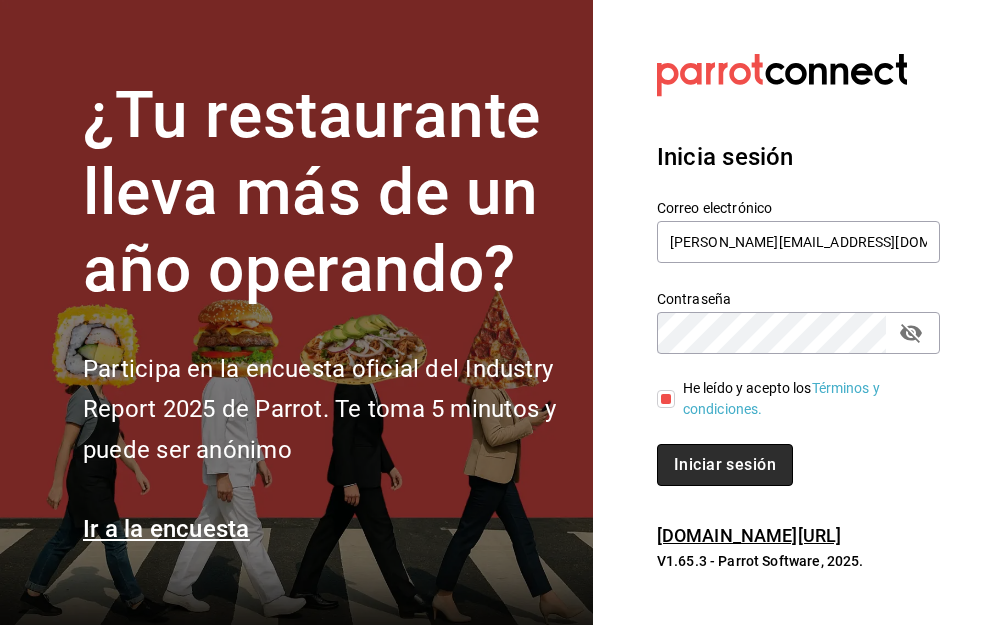 click on "Iniciar sesión" at bounding box center [725, 465] 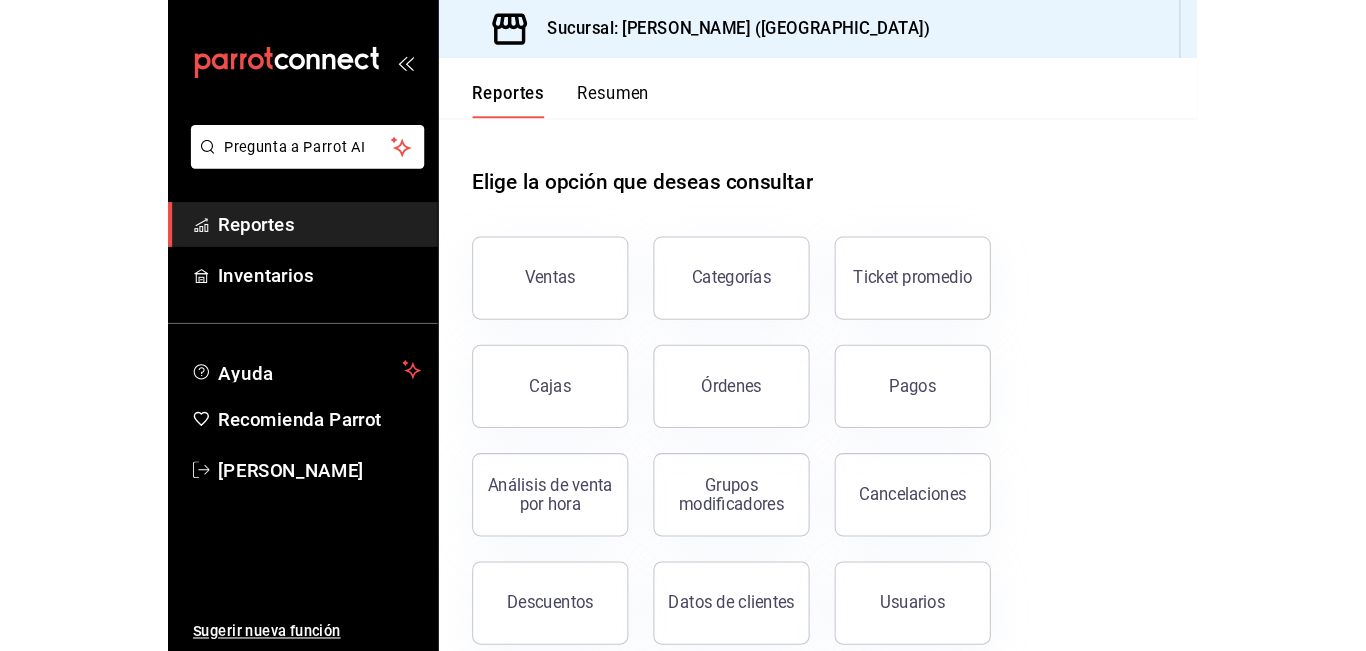 scroll, scrollTop: 0, scrollLeft: 0, axis: both 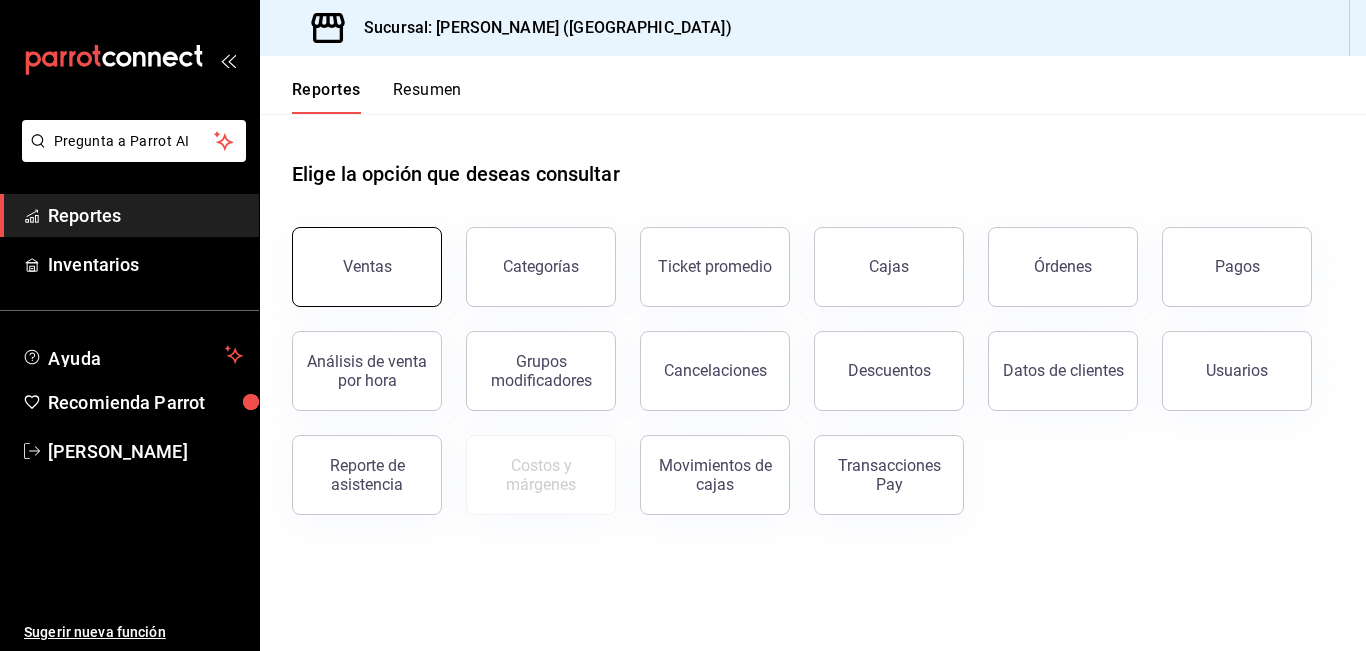 click on "Ventas" at bounding box center (367, 267) 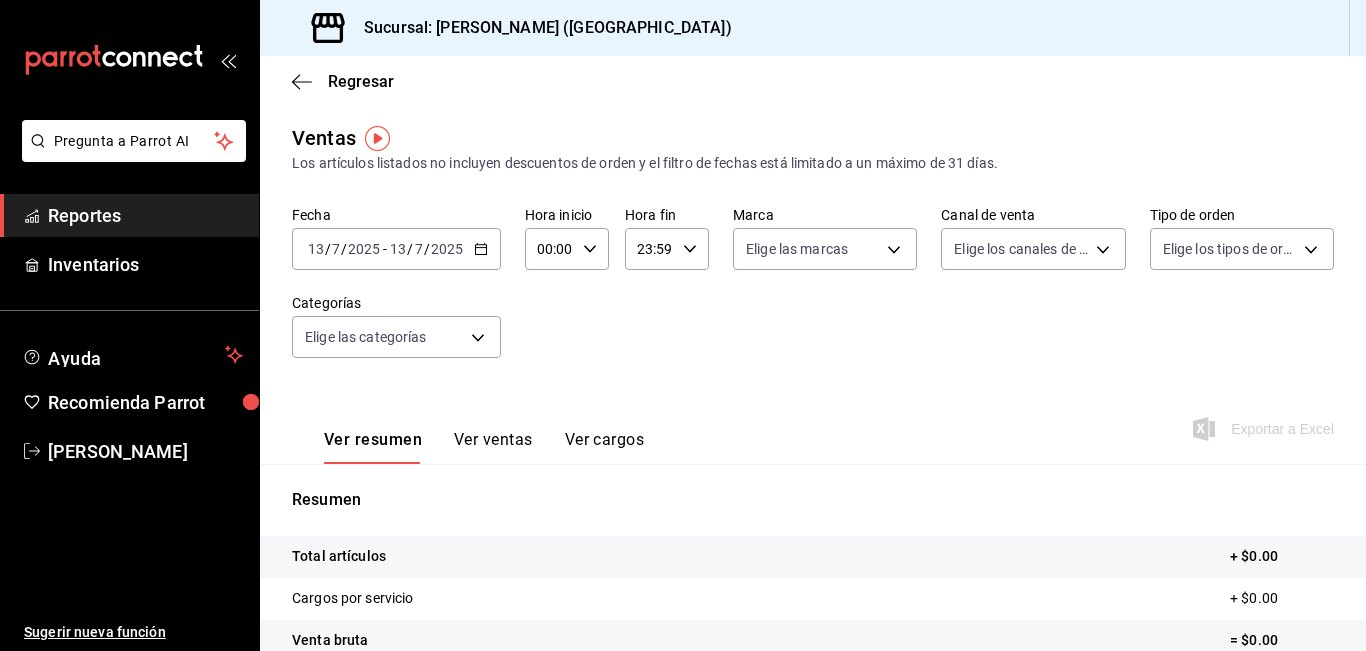click 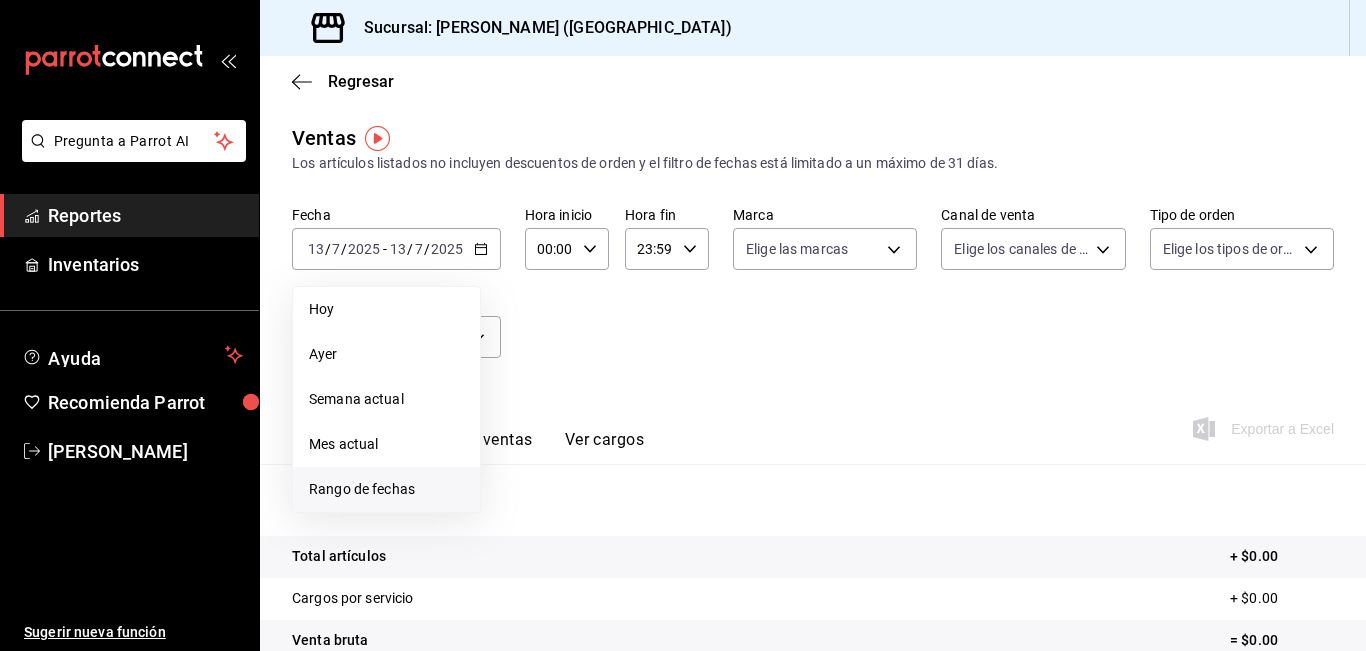click on "Rango de fechas" at bounding box center (386, 489) 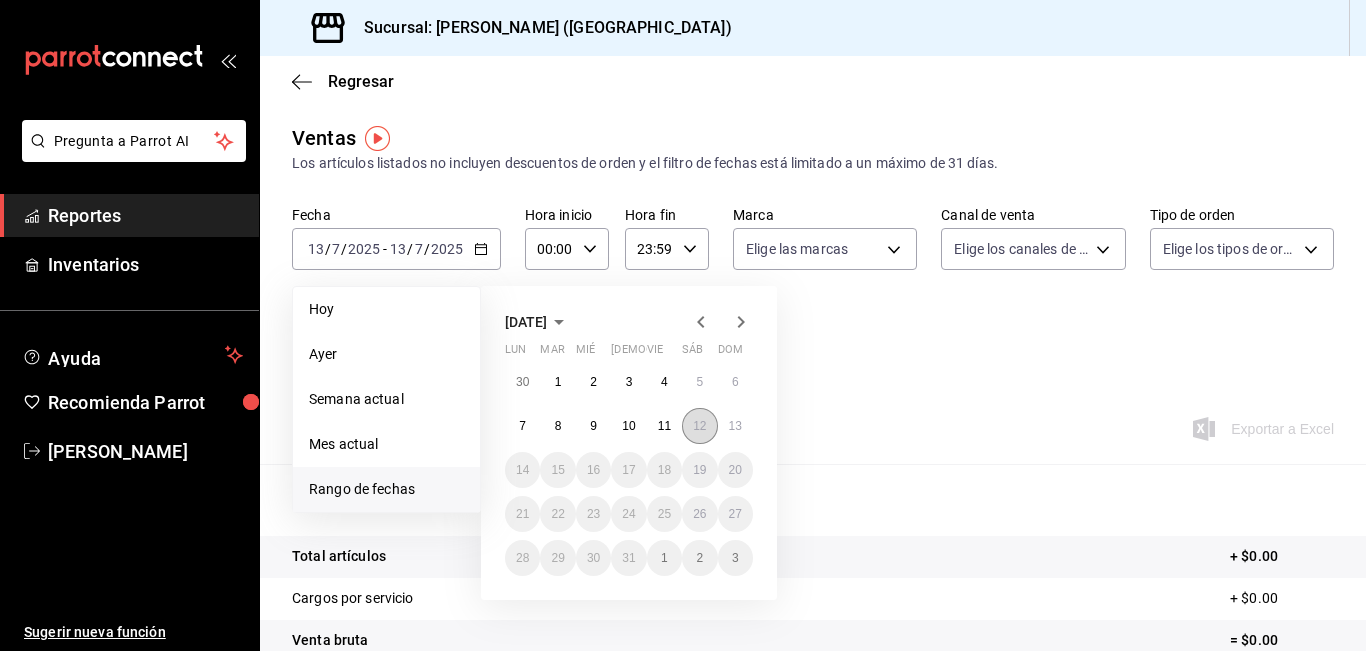 click on "12" at bounding box center [699, 426] 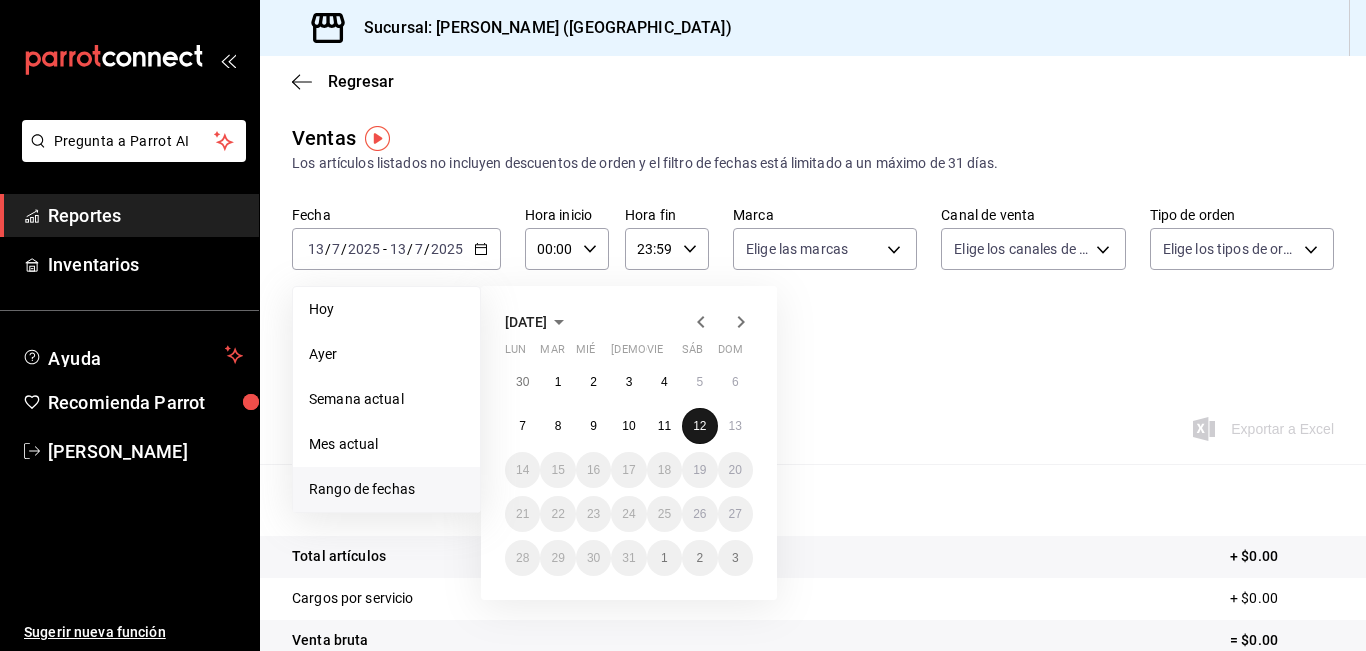 click on "12" at bounding box center [699, 426] 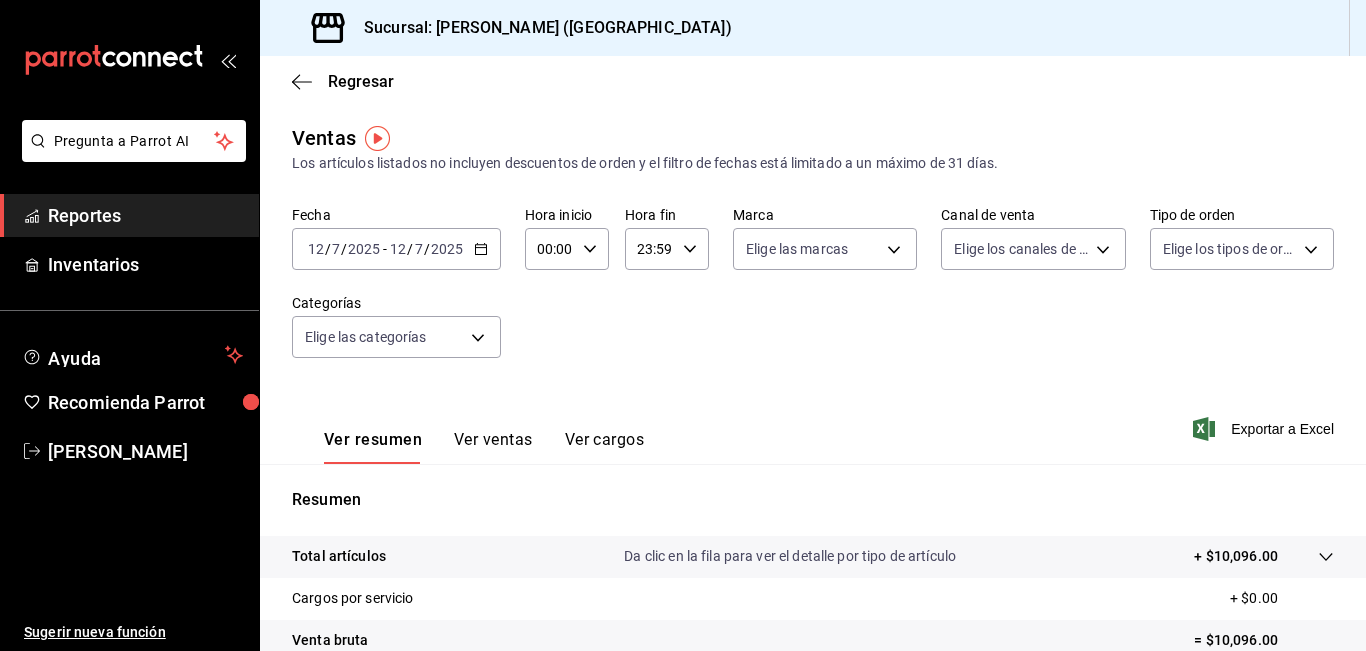 click on "[DATE] [DATE] - [DATE] [DATE]" at bounding box center [396, 249] 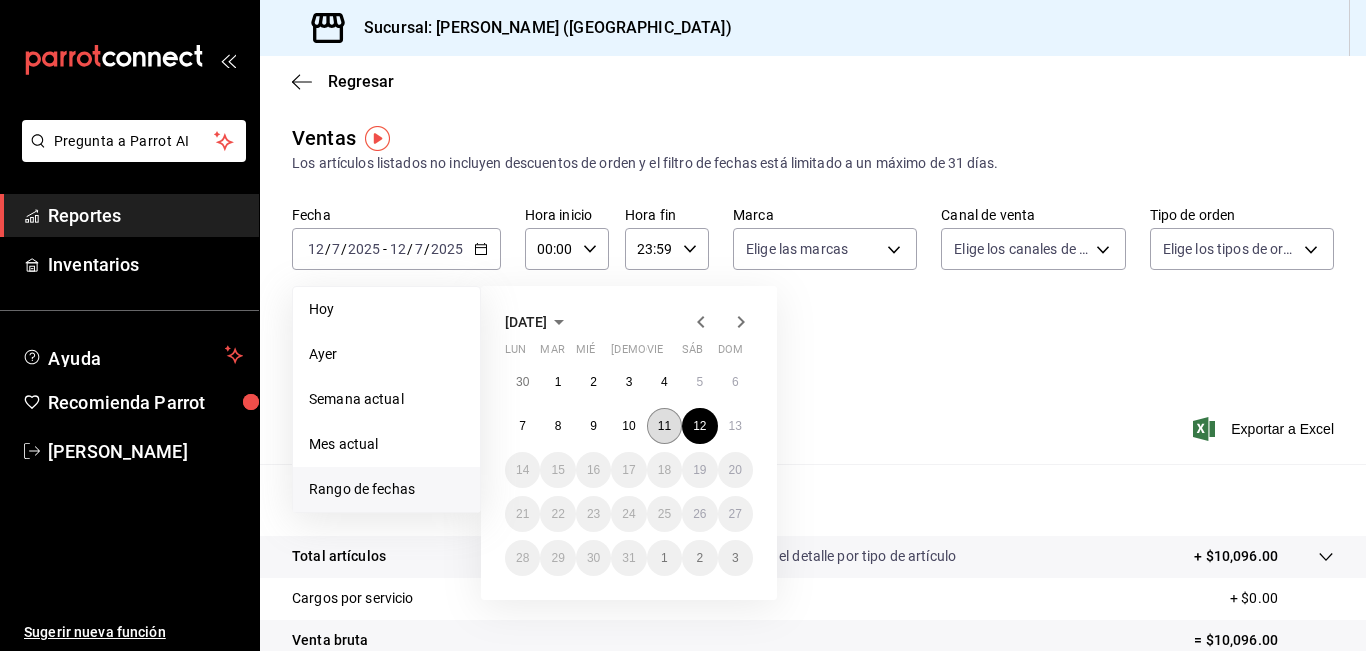click on "11" at bounding box center (664, 426) 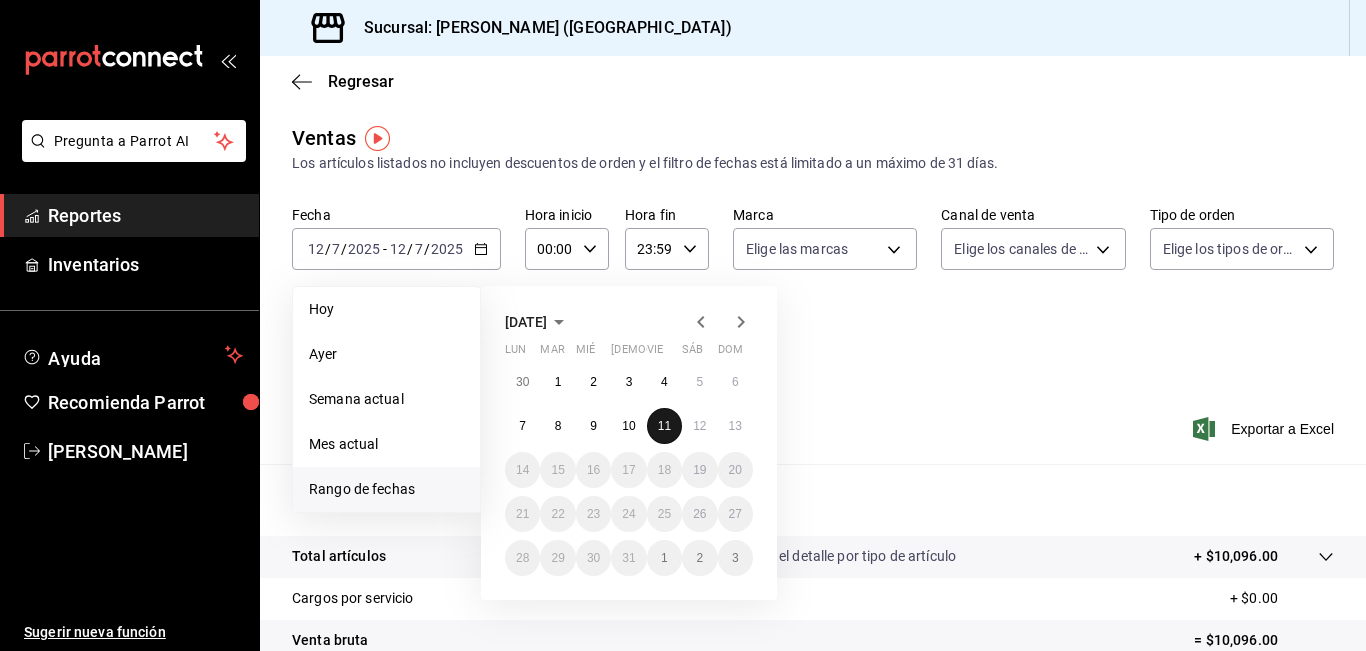 click on "11" at bounding box center [664, 426] 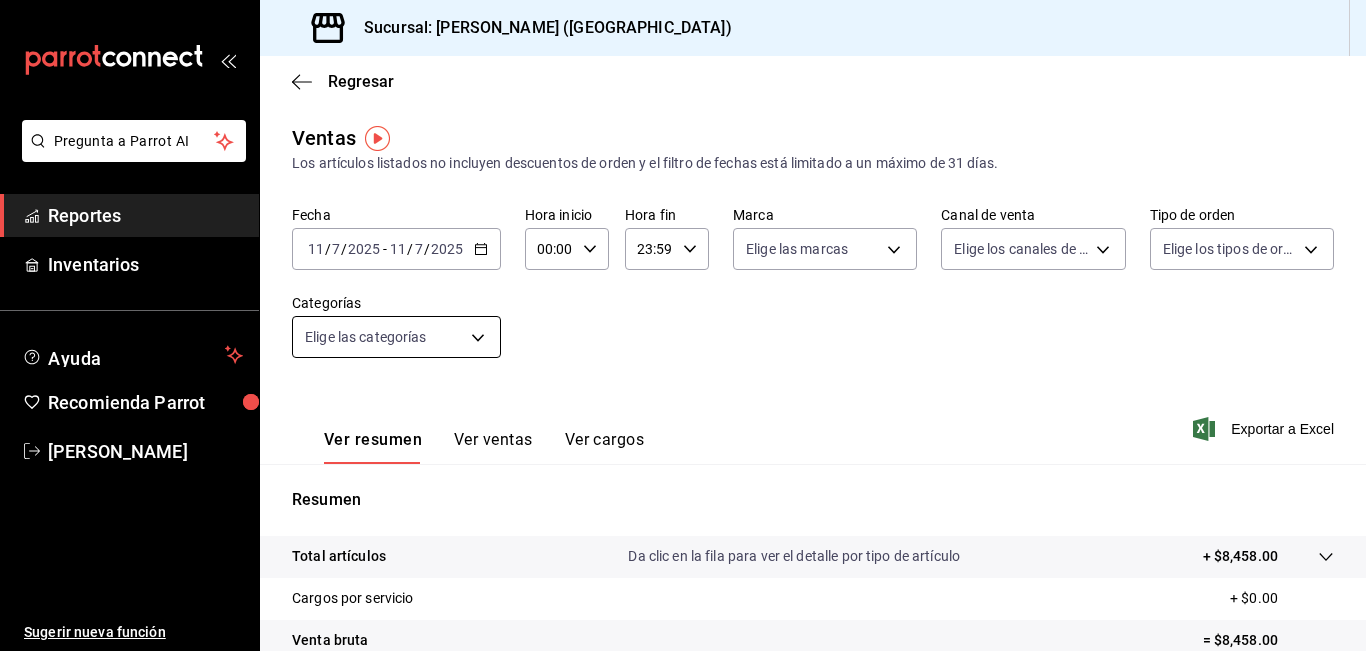 click on "Pregunta a Parrot AI Reportes   Inventarios   Ayuda Recomienda Parrot   [PERSON_NAME]   Sugerir nueva función   Sucursal: [PERSON_NAME] ([GEOGRAPHIC_DATA]) Regresar Ventas Los artículos listados no incluyen descuentos de orden y el filtro de fechas está limitado a un máximo de 31 días. Fecha [DATE] [DATE] - [DATE] [DATE] Hora inicio 00:00 Hora inicio Hora fin 23:59 Hora fin Marca Elige las marcas Canal de venta Elige los canales de venta Tipo de orden Elige los tipos de orden Categorías Elige las categorías Ver resumen Ver ventas Ver cargos Exportar a Excel Resumen Total artículos Da clic en la fila para ver el detalle por tipo de artículo + $8,458.00 Cargos por servicio + $0.00 Venta bruta = $8,458.00 Descuentos totales - $2,030.40 Certificados de regalo - $0.00 Venta total = $6,427.60 Impuestos - $886.57 Venta neta = $5,541.03 Pregunta a Parrot AI Reportes   Inventarios   Ayuda Recomienda Parrot   [PERSON_NAME]   Sugerir nueva función   GANA 1 MES GRATIS EN TU SUSCRIPCIÓN AQUÍ Ir a video" at bounding box center (683, 325) 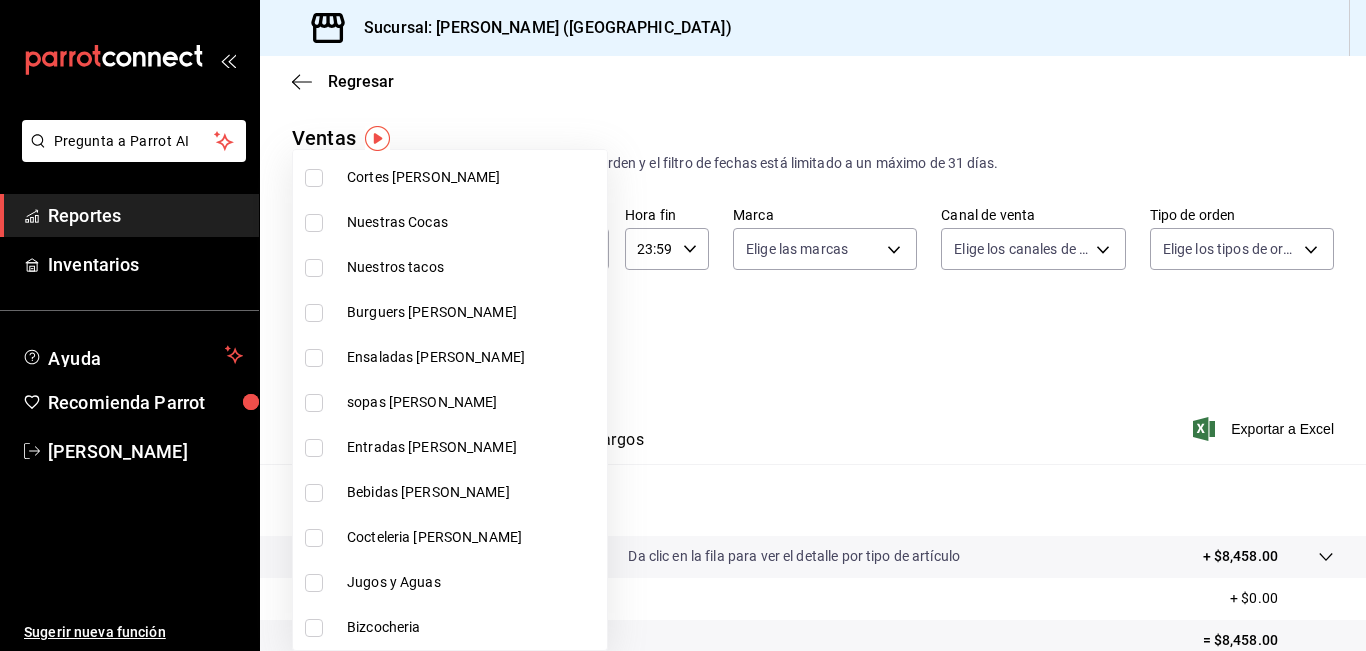 scroll, scrollTop: 300, scrollLeft: 0, axis: vertical 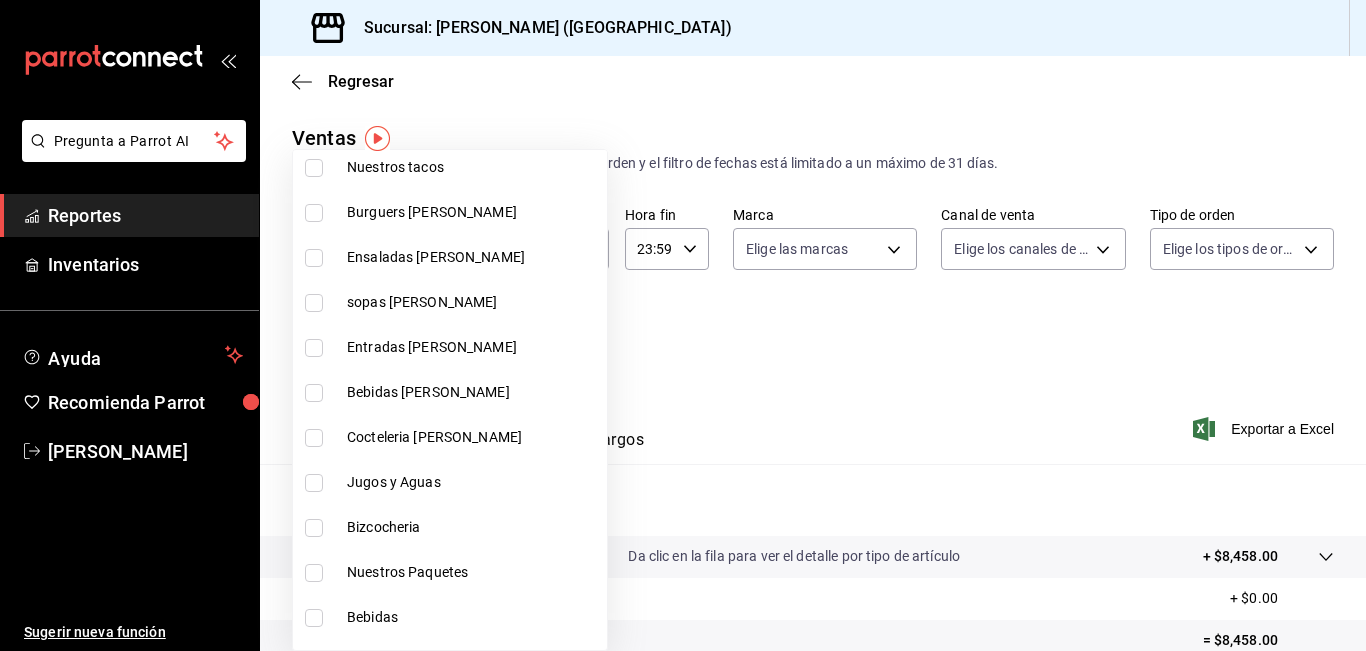 click on "Bebidas [PERSON_NAME]" at bounding box center [450, 392] 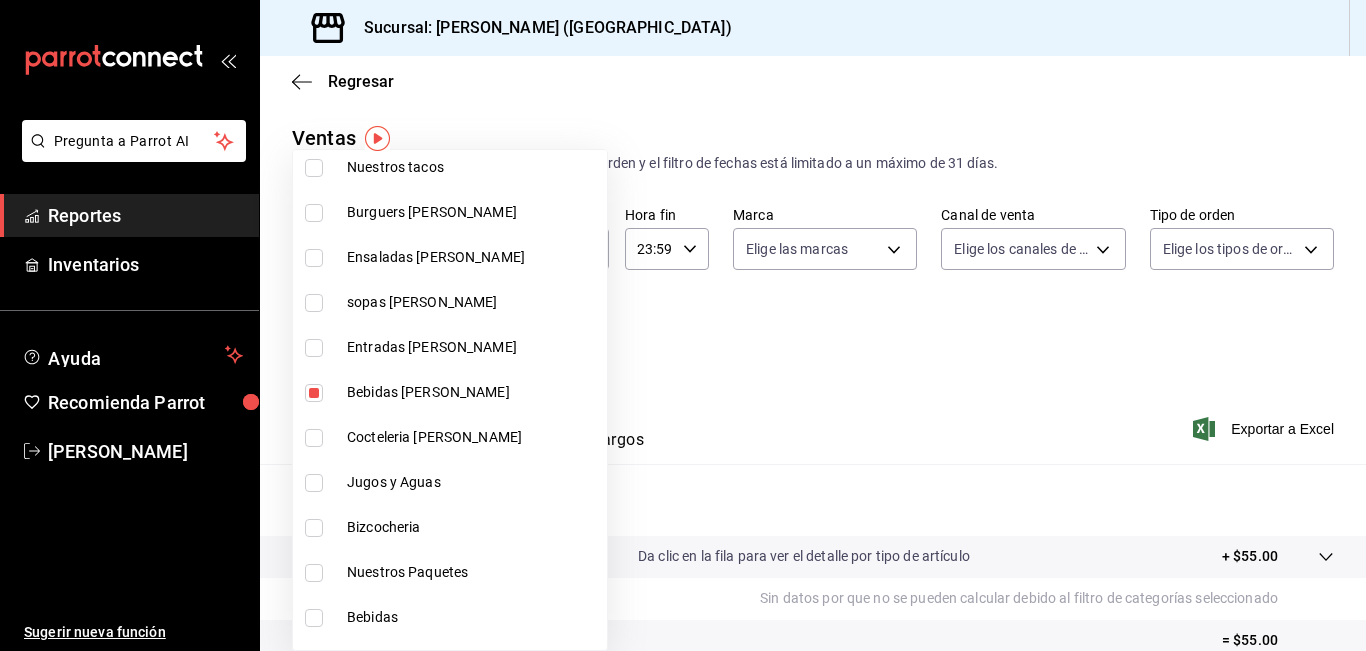 click on "Cocteleria [PERSON_NAME]" at bounding box center [450, 437] 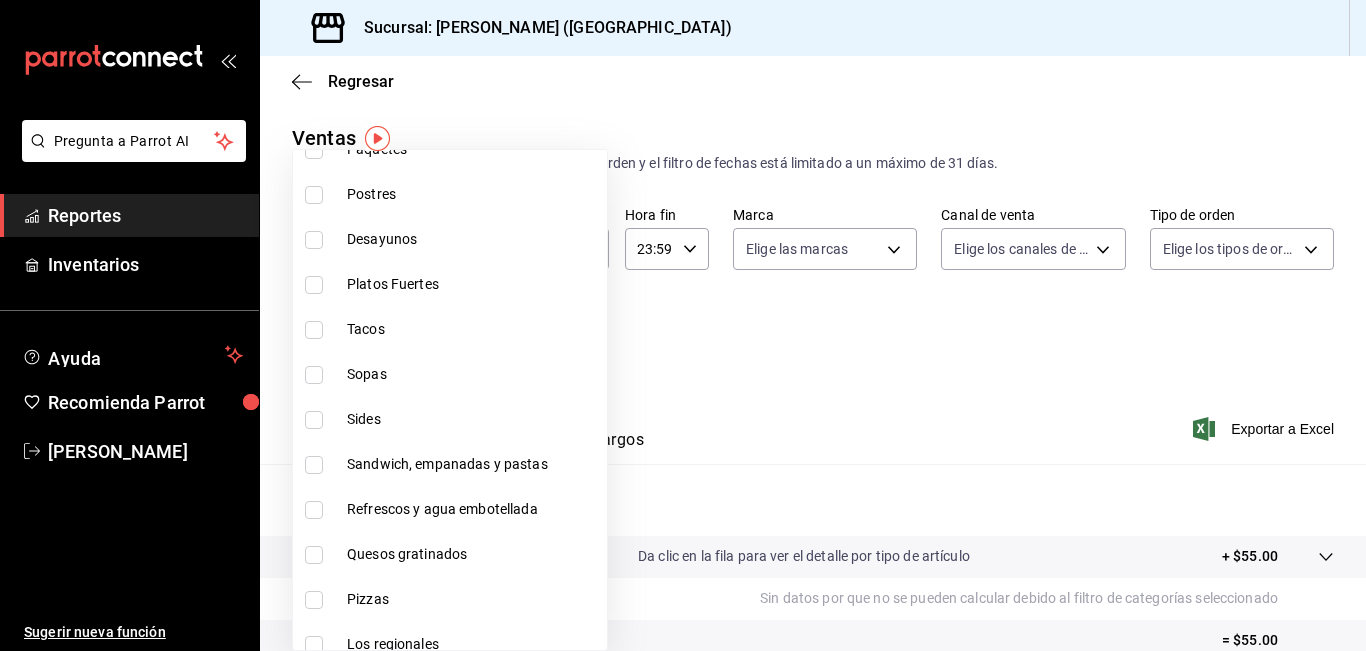 scroll, scrollTop: 1400, scrollLeft: 0, axis: vertical 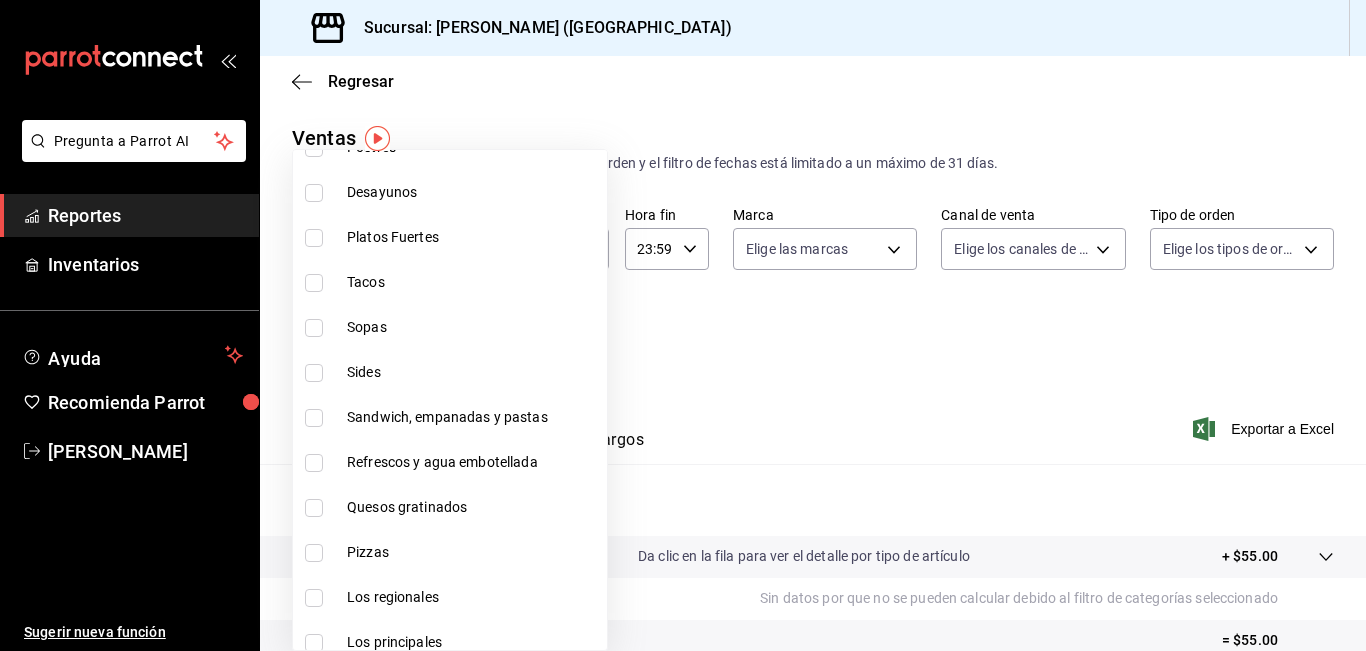 click on "Refrescos y agua embotellada" at bounding box center (473, 462) 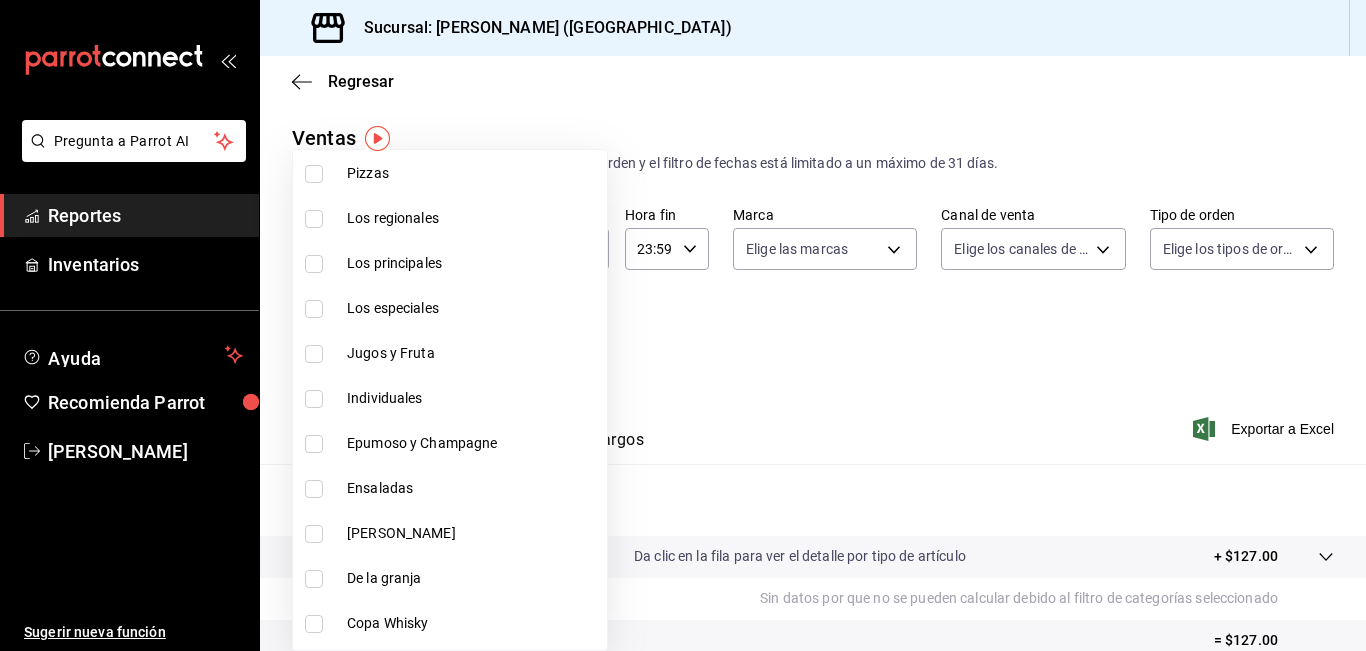 scroll, scrollTop: 1900, scrollLeft: 0, axis: vertical 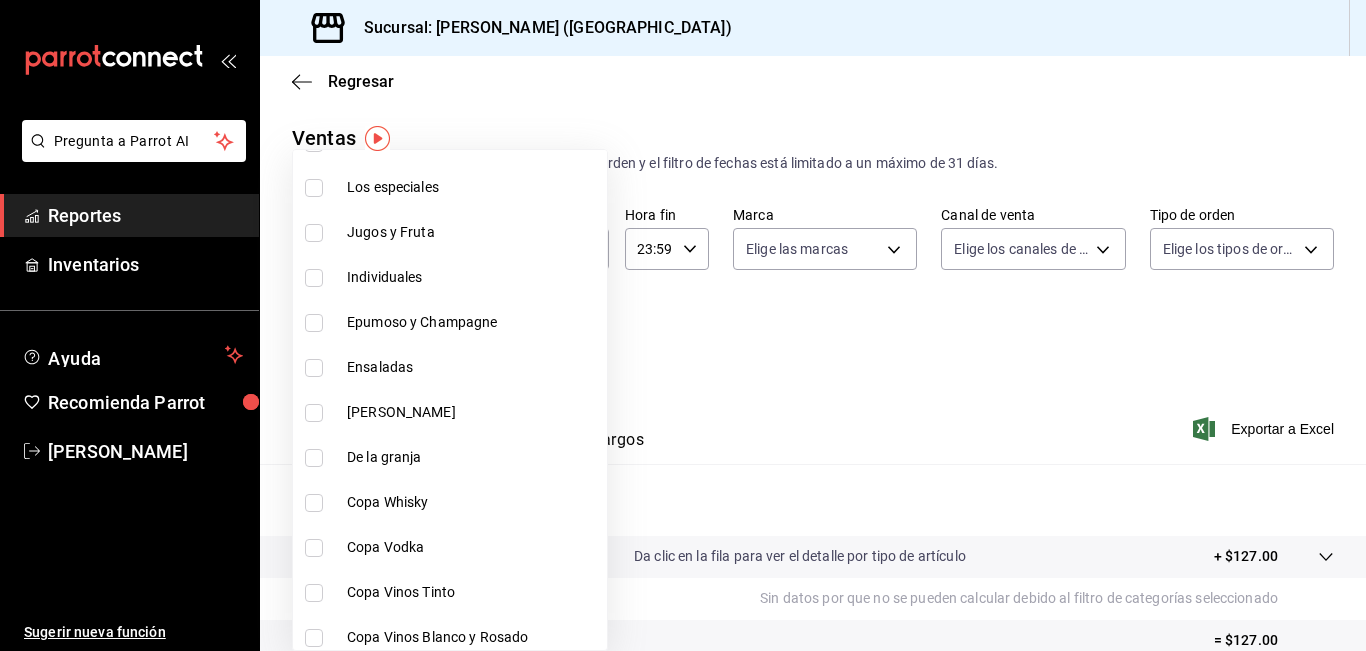 click on "Epumoso y Champagne" at bounding box center [450, 322] 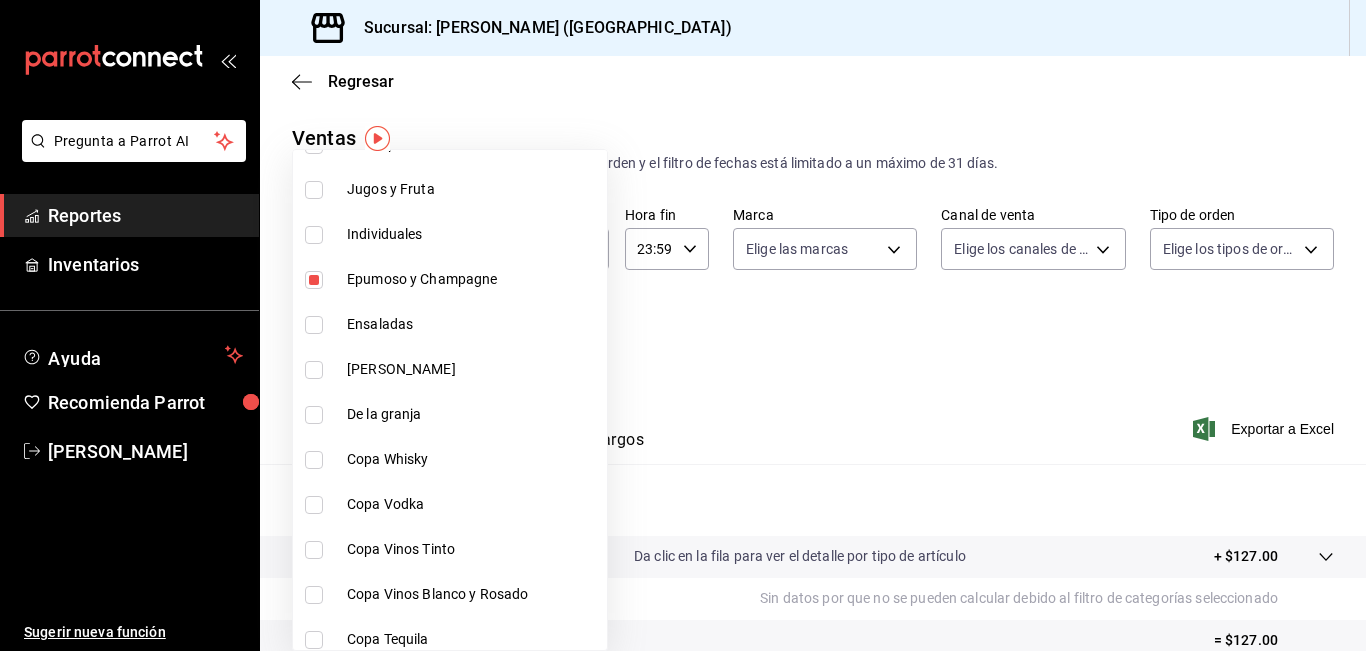 scroll, scrollTop: 2000, scrollLeft: 0, axis: vertical 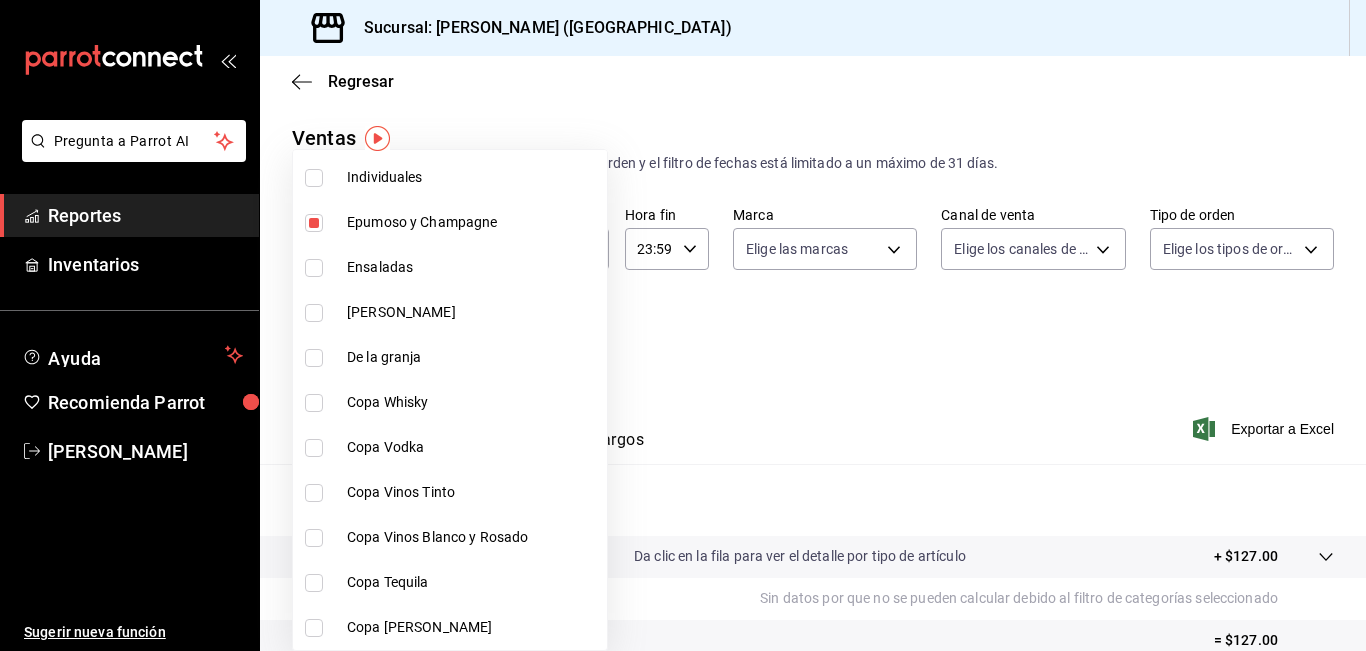click on "Copa Whisky" at bounding box center (473, 402) 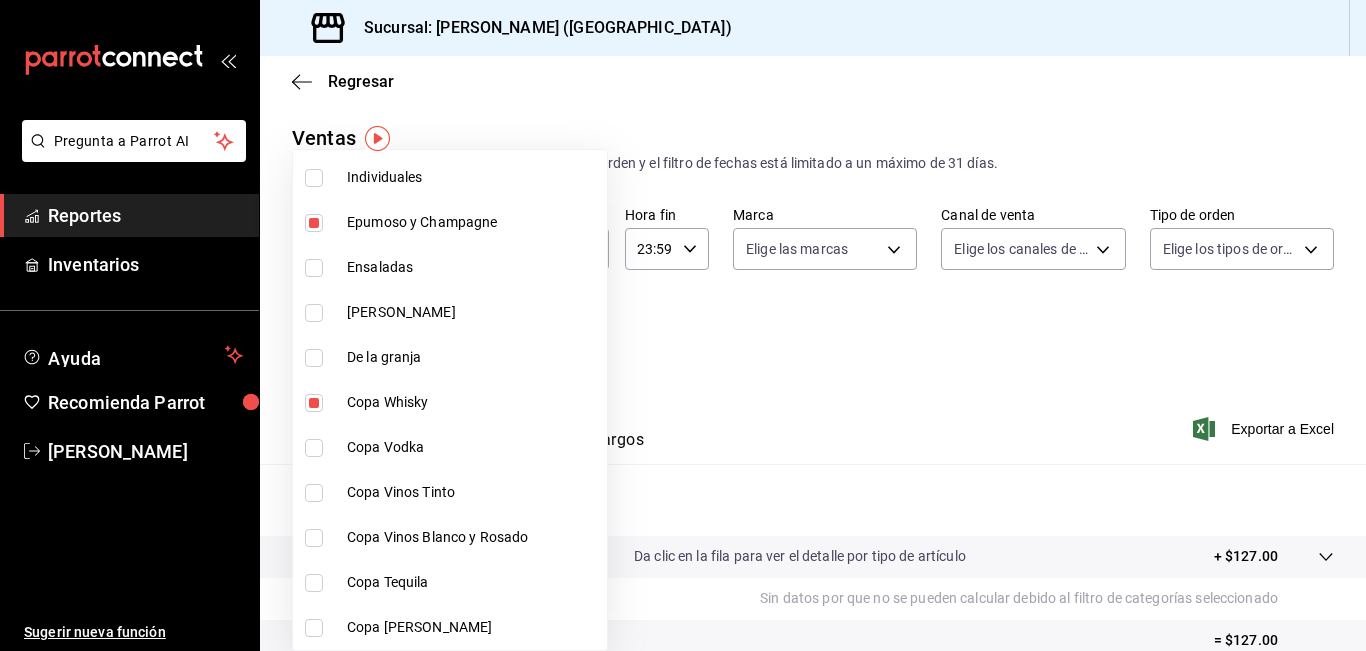 click on "Copa Vodka" at bounding box center [473, 447] 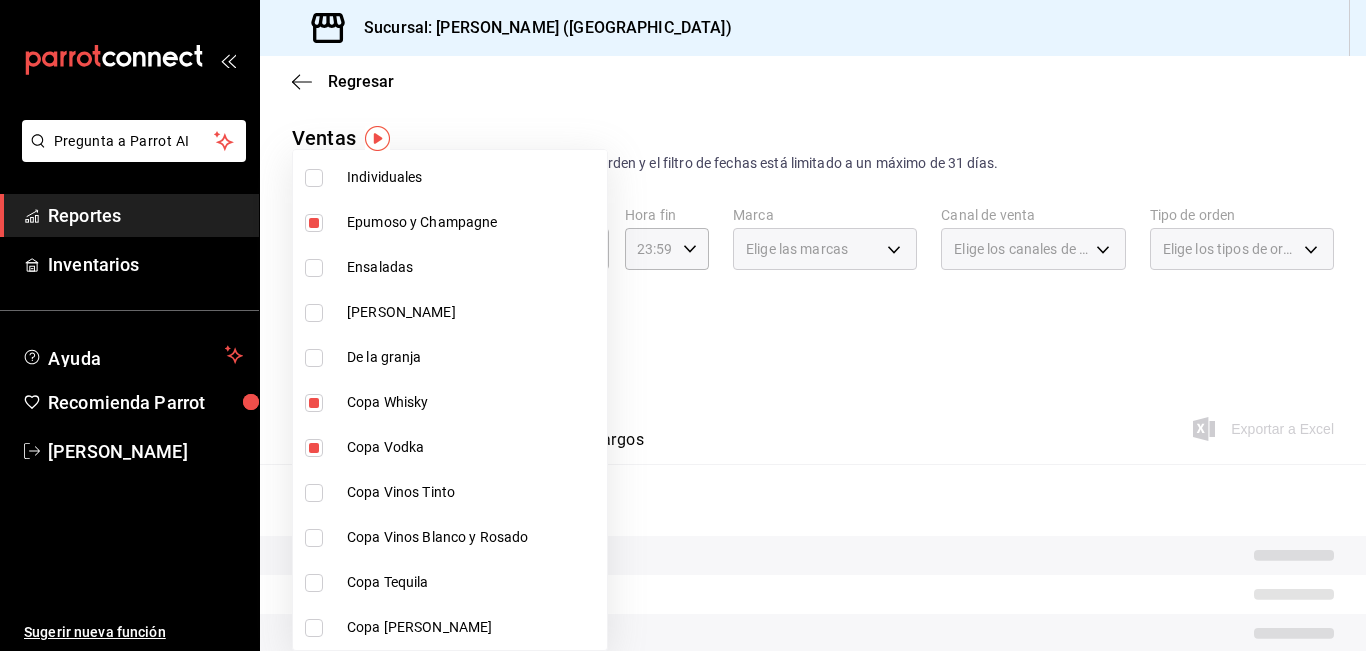 click on "Copa Vodka" at bounding box center (450, 447) 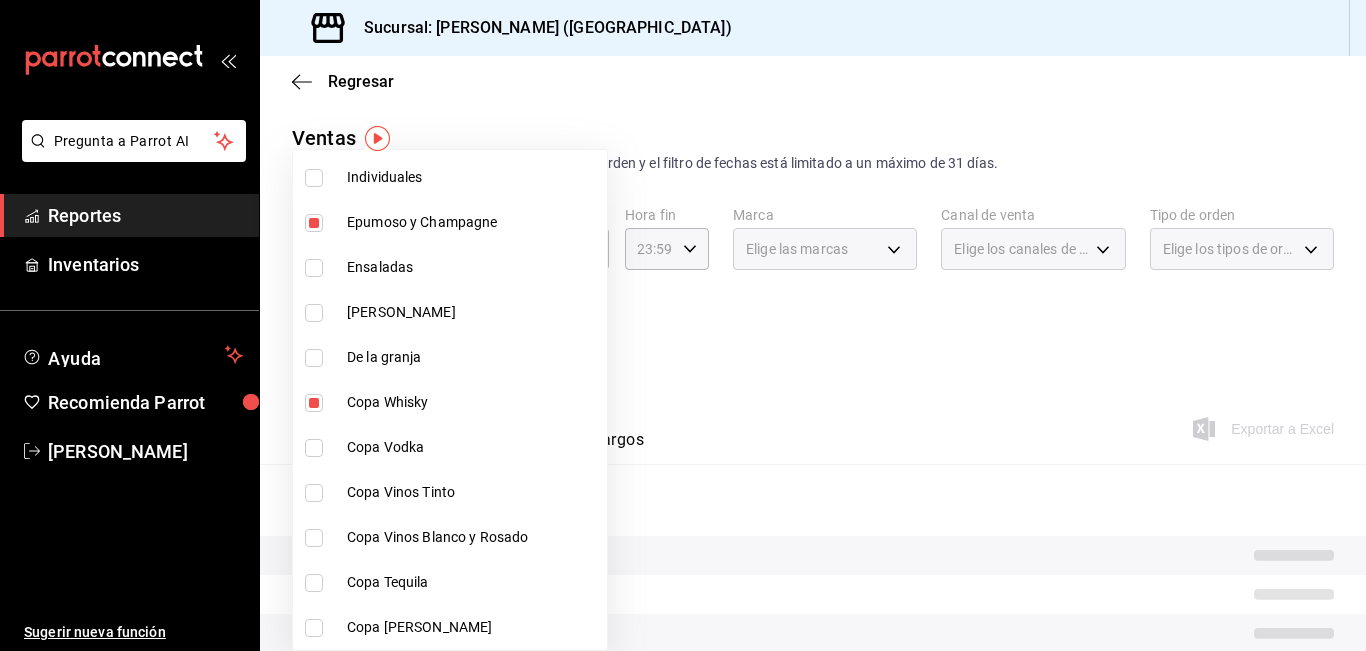 type on "9b554b3e-7c7b-4e55-9d5c-597ab0ee7770,896fe6f5-1a27-4ec1-a1dd-c6a444b2fcdc,0211dea7-b21b-445f-9094-81184aec1863,f2ea2aa3-e8be-44fc-bbc5-c45e08968c51,a30c718c-6420-4156-a77c-b9bf39284047" 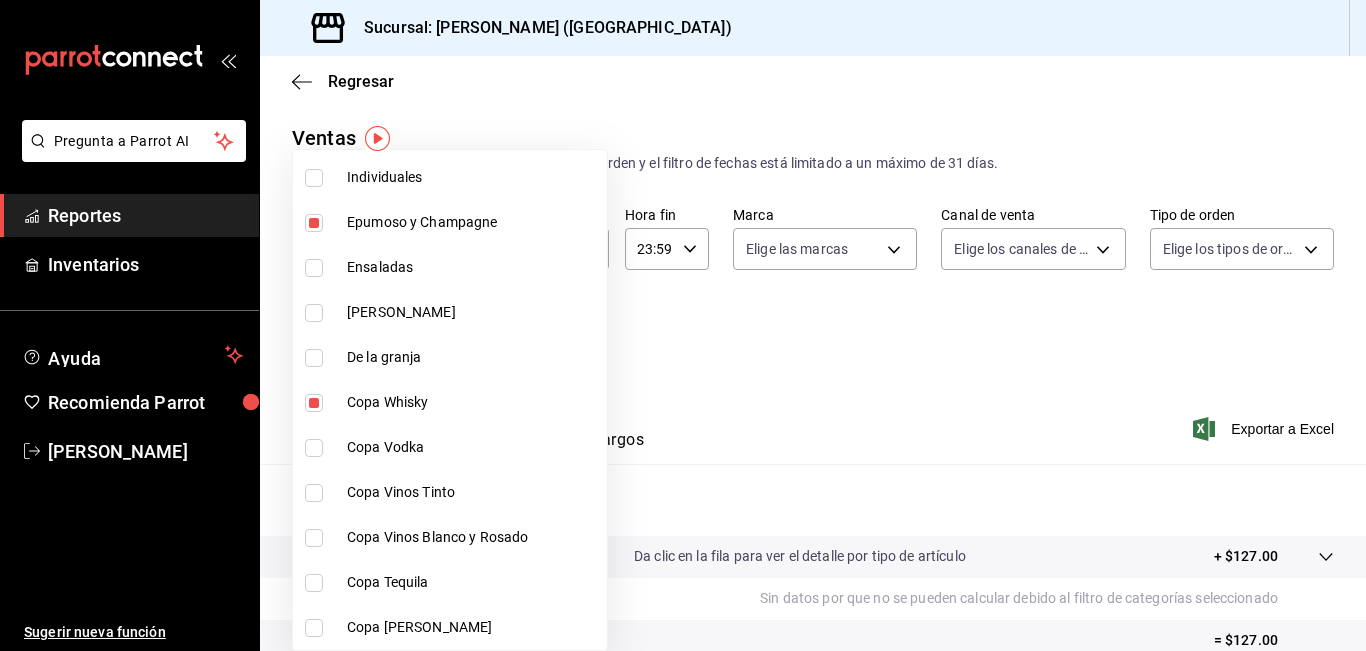 click on "Copa Vodka" at bounding box center [473, 447] 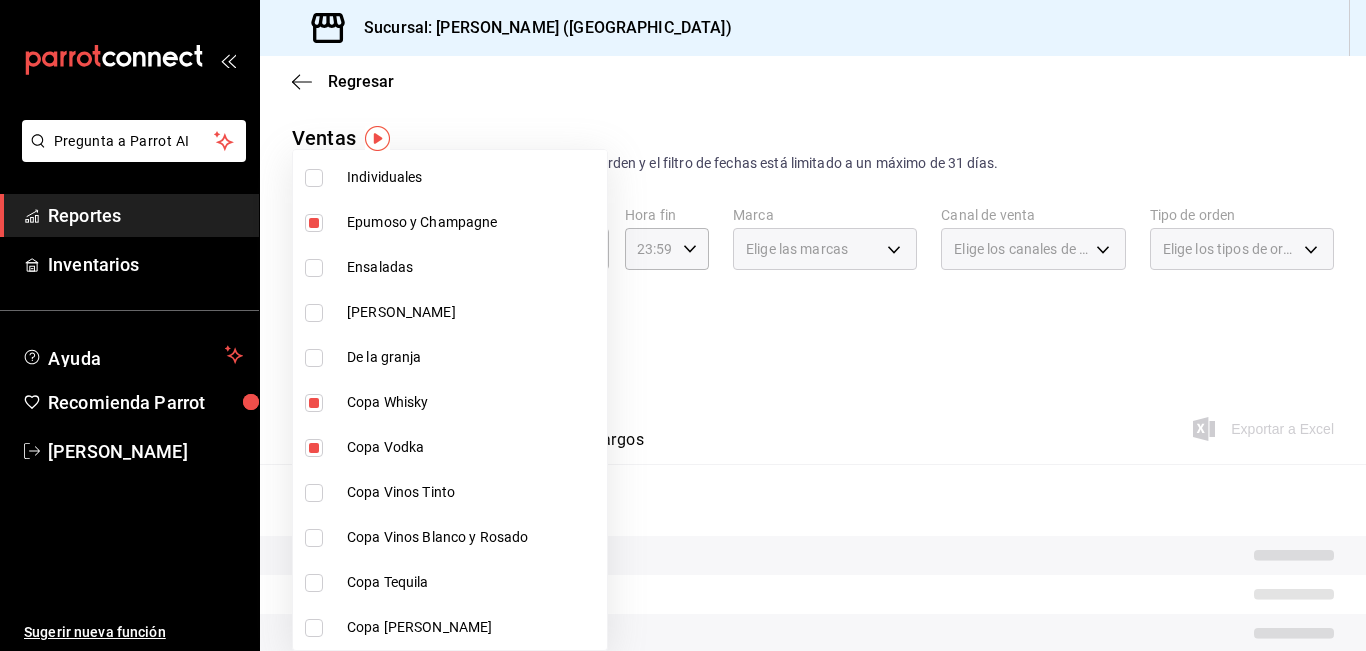 click on "Copa Vinos Tinto" at bounding box center (473, 492) 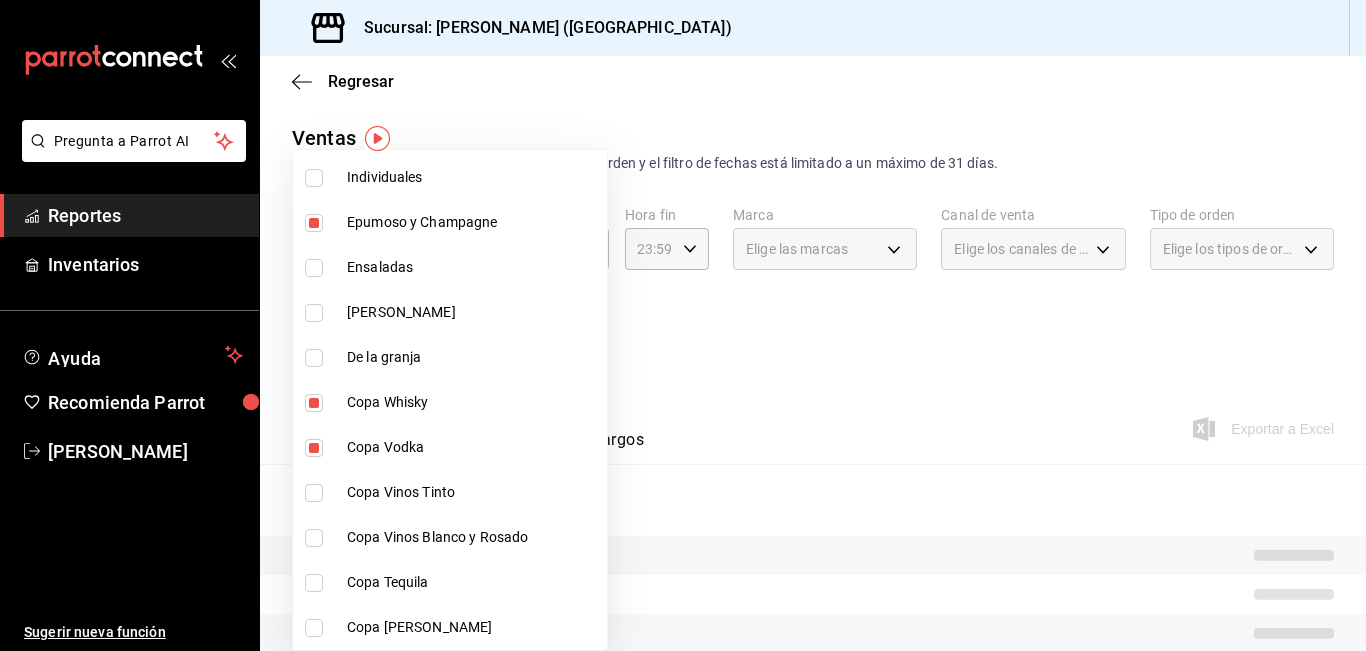 type on "9b554b3e-7c7b-4e55-9d5c-597ab0ee7770,896fe6f5-1a27-4ec1-a1dd-c6a444b2fcdc,0211dea7-b21b-445f-9094-81184aec1863,f2ea2aa3-e8be-44fc-bbc5-c45e08968c51,a30c718c-6420-4156-a77c-b9bf39284047,e0c03dec-303f-4806-afe3-8da2790bc2ec,ff787e47-82d4-41d0-92eb-f78512d3d1dc" 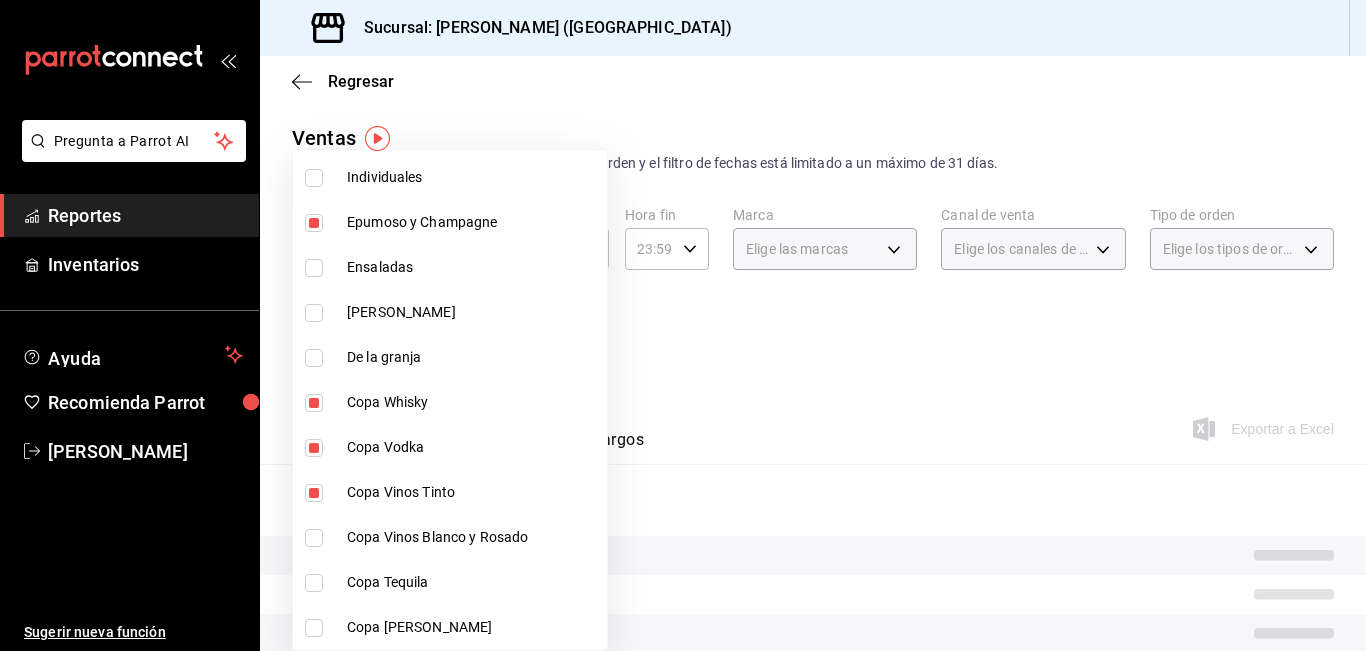 click on "Copa Vinos Blanco y Rosado" at bounding box center (473, 537) 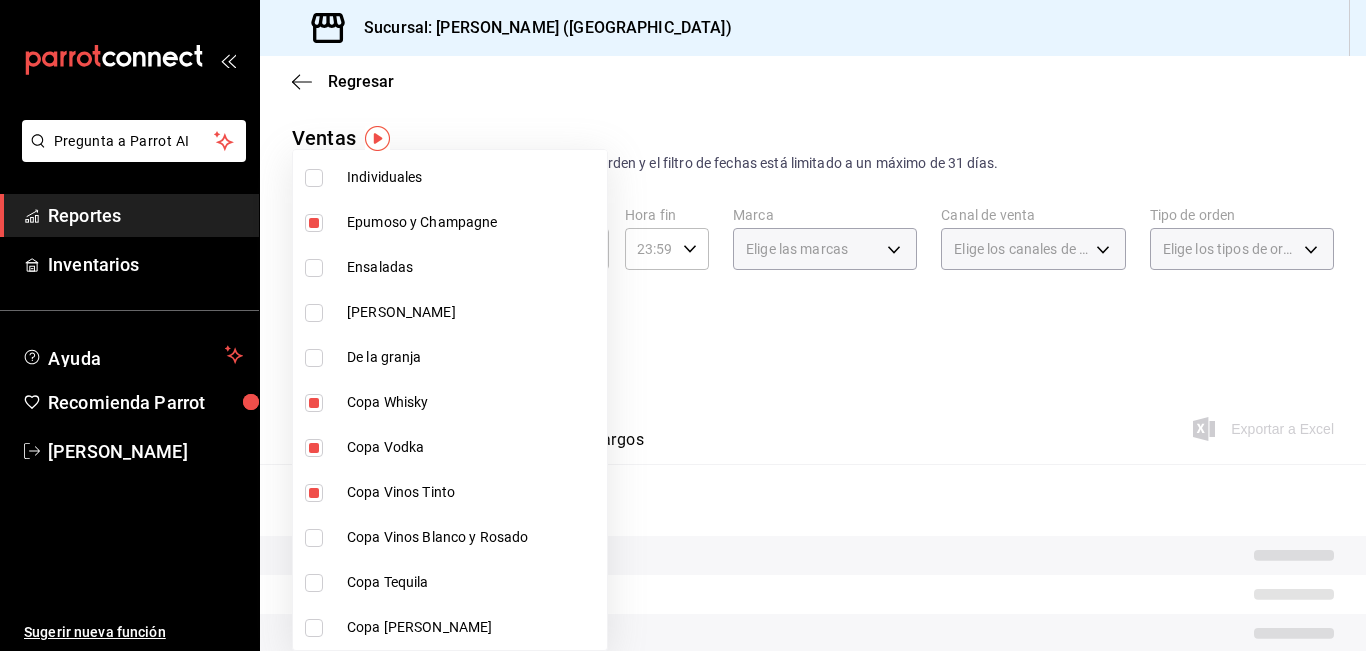 type on "9b554b3e-7c7b-4e55-9d5c-597ab0ee7770,896fe6f5-1a27-4ec1-a1dd-c6a444b2fcdc,0211dea7-b21b-445f-9094-81184aec1863,f2ea2aa3-e8be-44fc-bbc5-c45e08968c51,a30c718c-6420-4156-a77c-b9bf39284047,e0c03dec-303f-4806-afe3-8da2790bc2ec,ff787e47-82d4-41d0-92eb-f78512d3d1dc,8f7da4a9-3221-424e-ad11-caa18c469ca3" 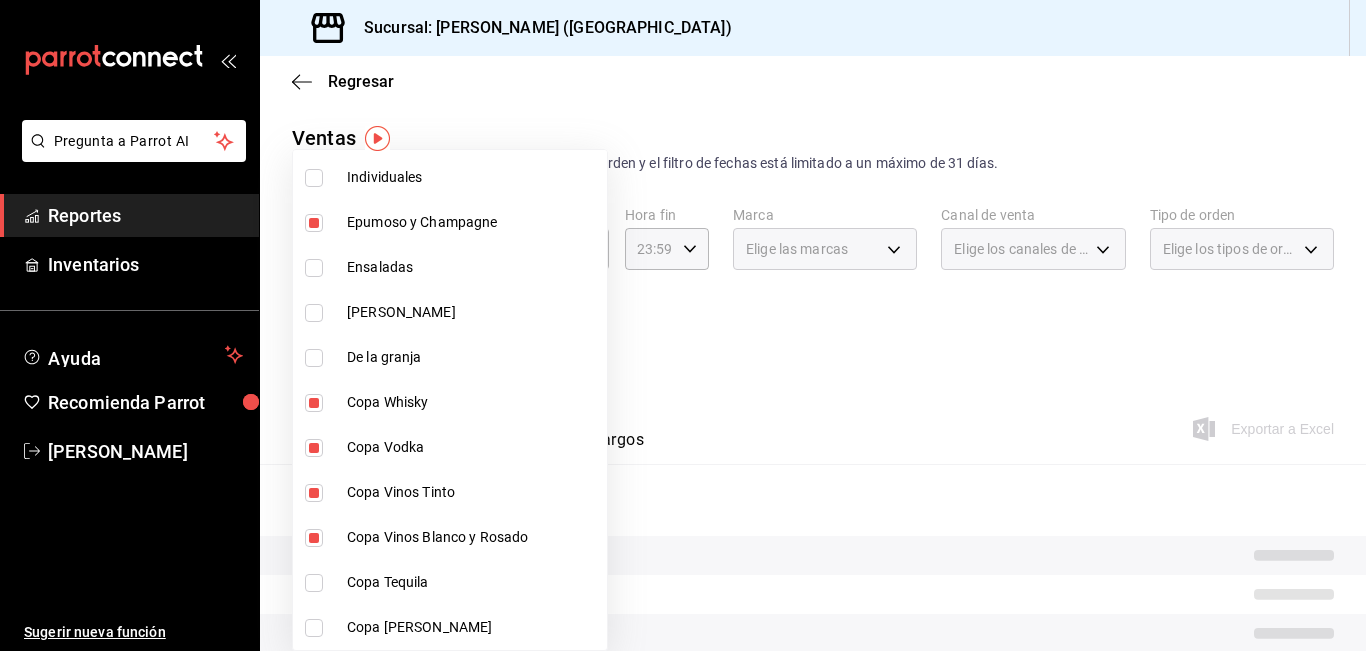 drag, startPoint x: 414, startPoint y: 563, endPoint x: 402, endPoint y: 612, distance: 50.447994 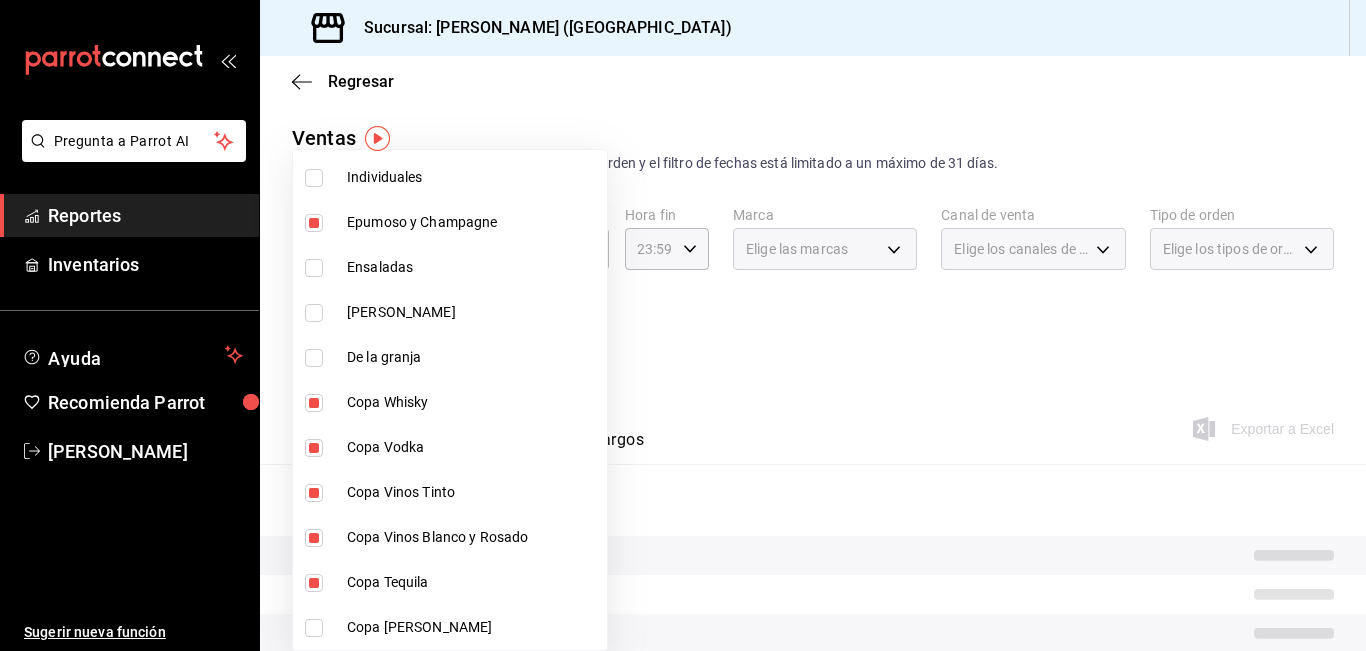 click on "Copa [PERSON_NAME]" at bounding box center (473, 627) 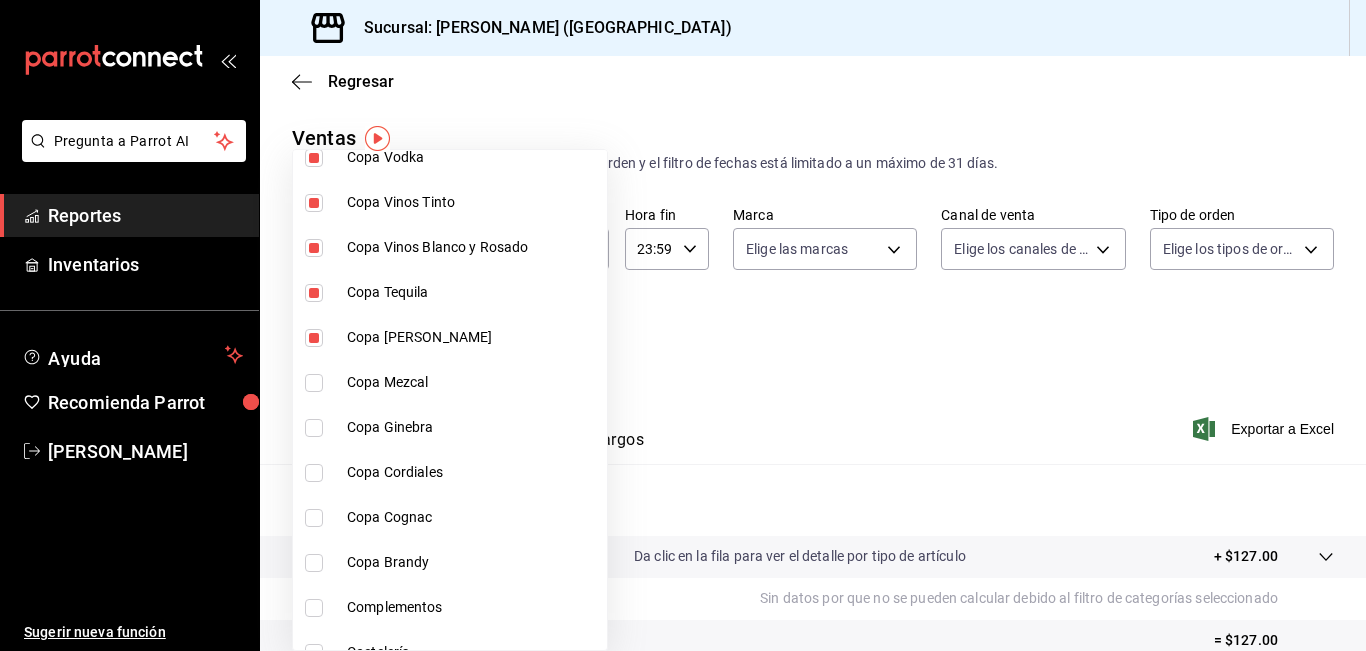 scroll, scrollTop: 2300, scrollLeft: 0, axis: vertical 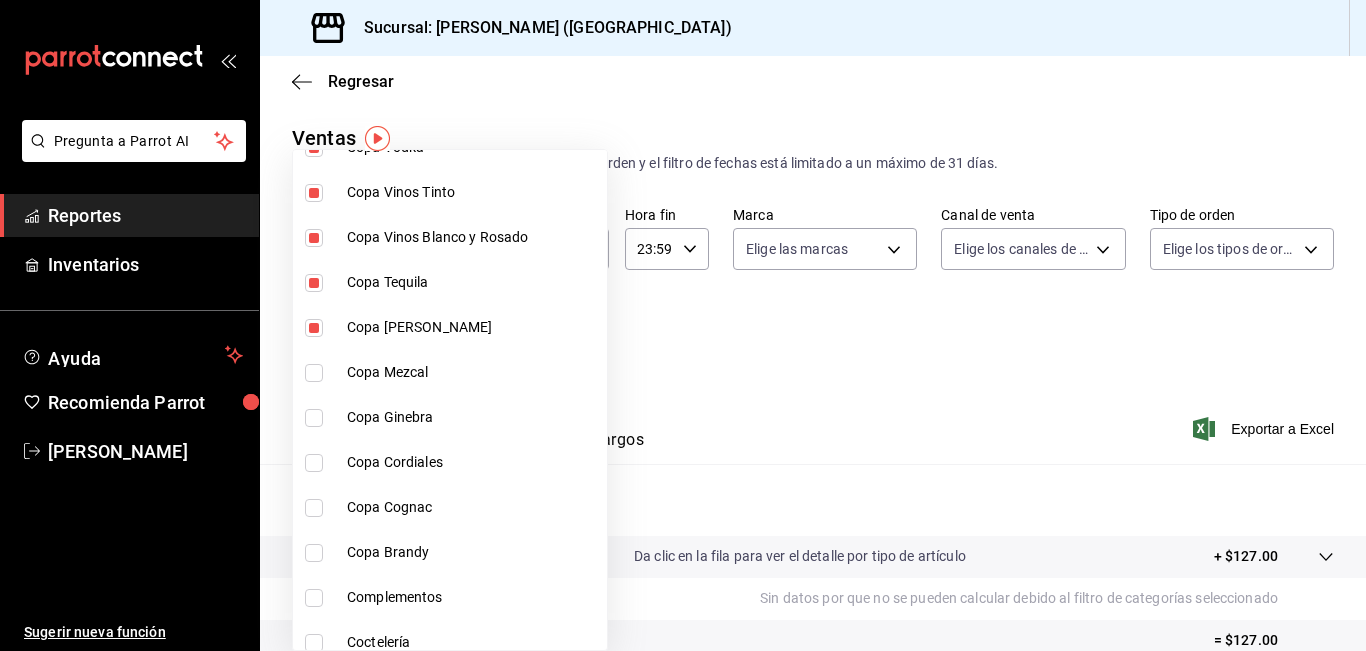 click on "Copa Mezcal" at bounding box center [450, 372] 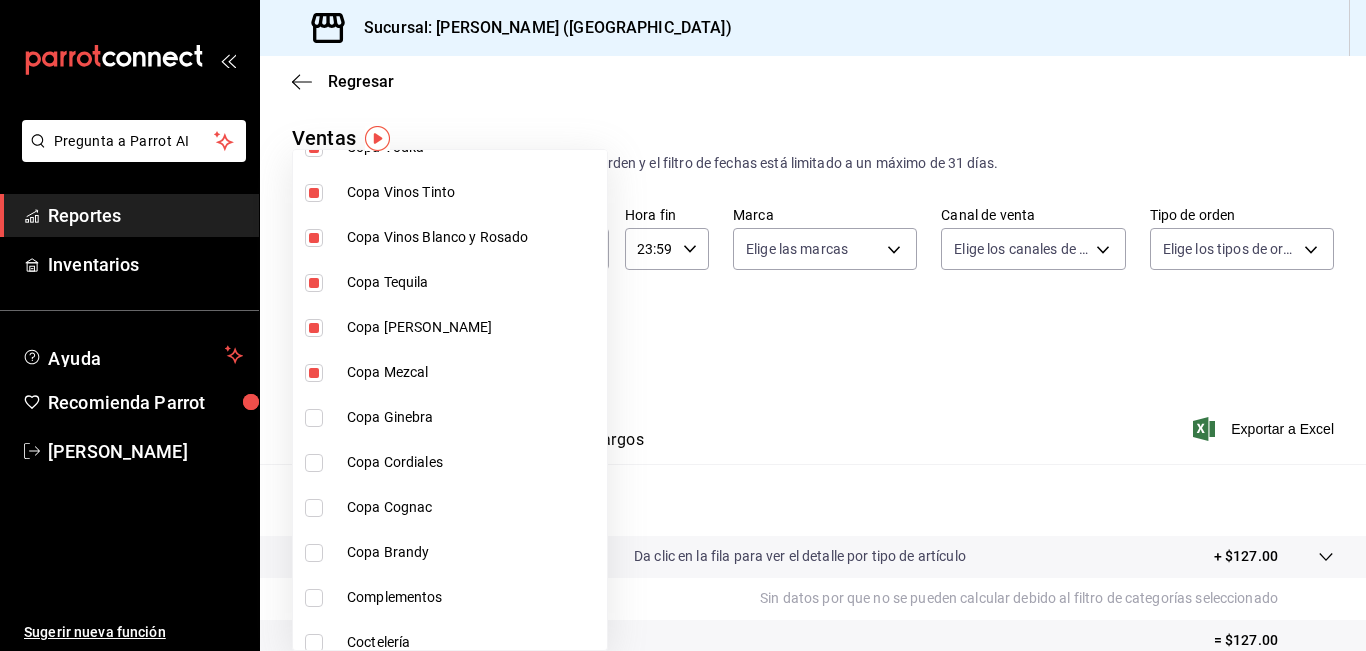 click on "Copa Ginebra" at bounding box center [450, 417] 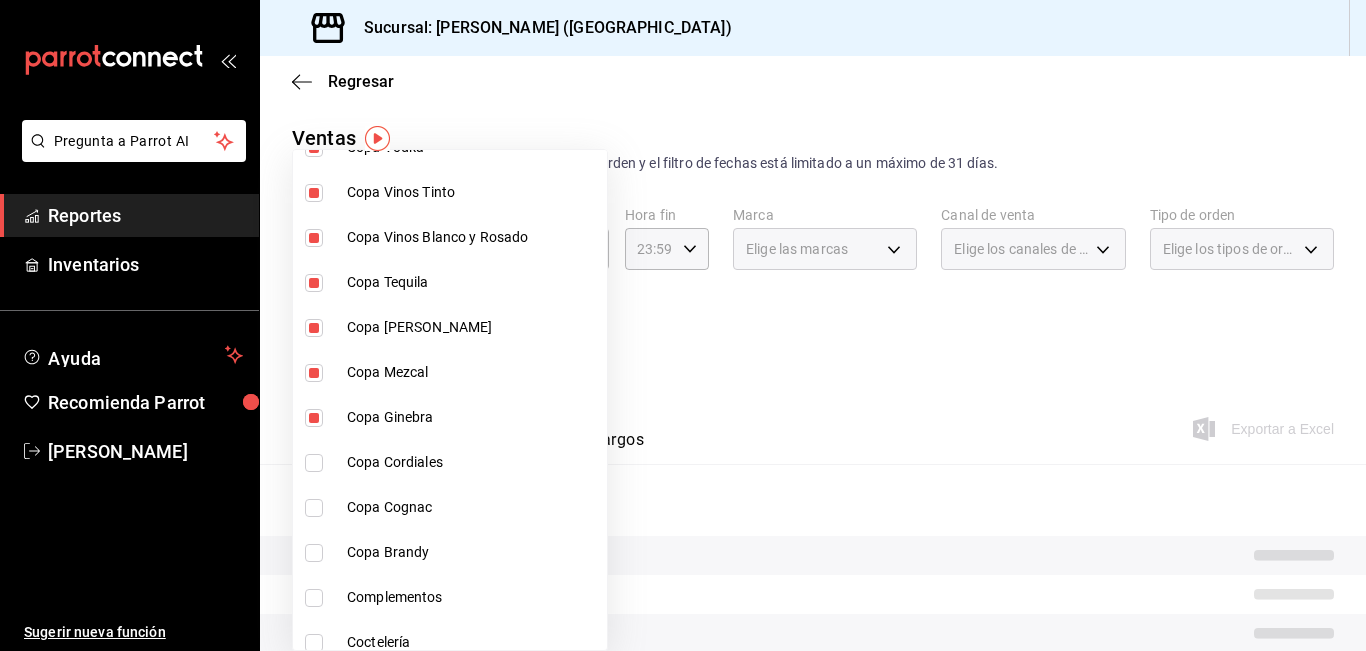 click on "Copa Cordiales" at bounding box center (450, 462) 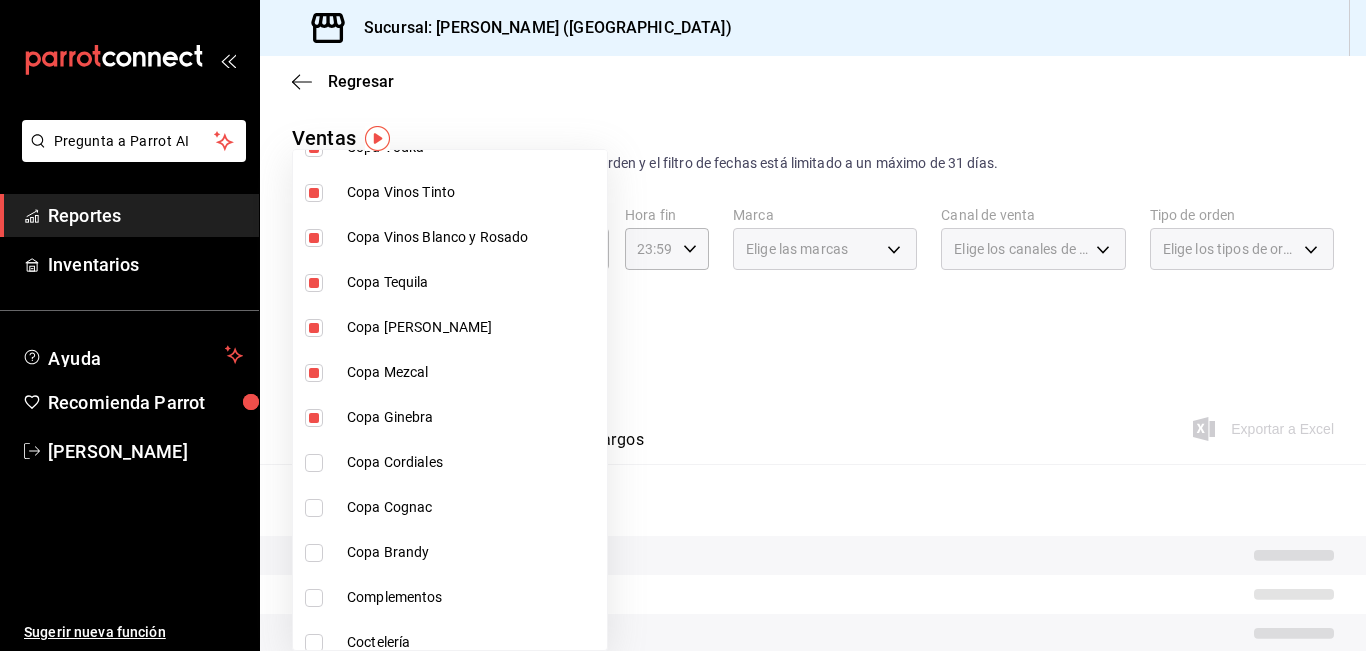 type on "9b554b3e-7c7b-4e55-9d5c-597ab0ee7770,896fe6f5-1a27-4ec1-a1dd-c6a444b2fcdc,0211dea7-b21b-445f-9094-81184aec1863,f2ea2aa3-e8be-44fc-bbc5-c45e08968c51,a30c718c-6420-4156-a77c-b9bf39284047,e0c03dec-303f-4806-afe3-8da2790bc2ec,ff787e47-82d4-41d0-92eb-f78512d3d1dc,8f7da4a9-3221-424e-ad11-caa18c469ca3,b4fbefac-8fa7-4c3f-adbe-06360e9df051,91bb7751-1da9-4319-a82b-29e806abca2d,6f7b0abe-963b-4496-b115-5ba60922d914,d47f2205-d431-43f2-a3bc-a281b27c1d1d,45aa93a8-2bf1-4390-bb02-01ba59998b68" 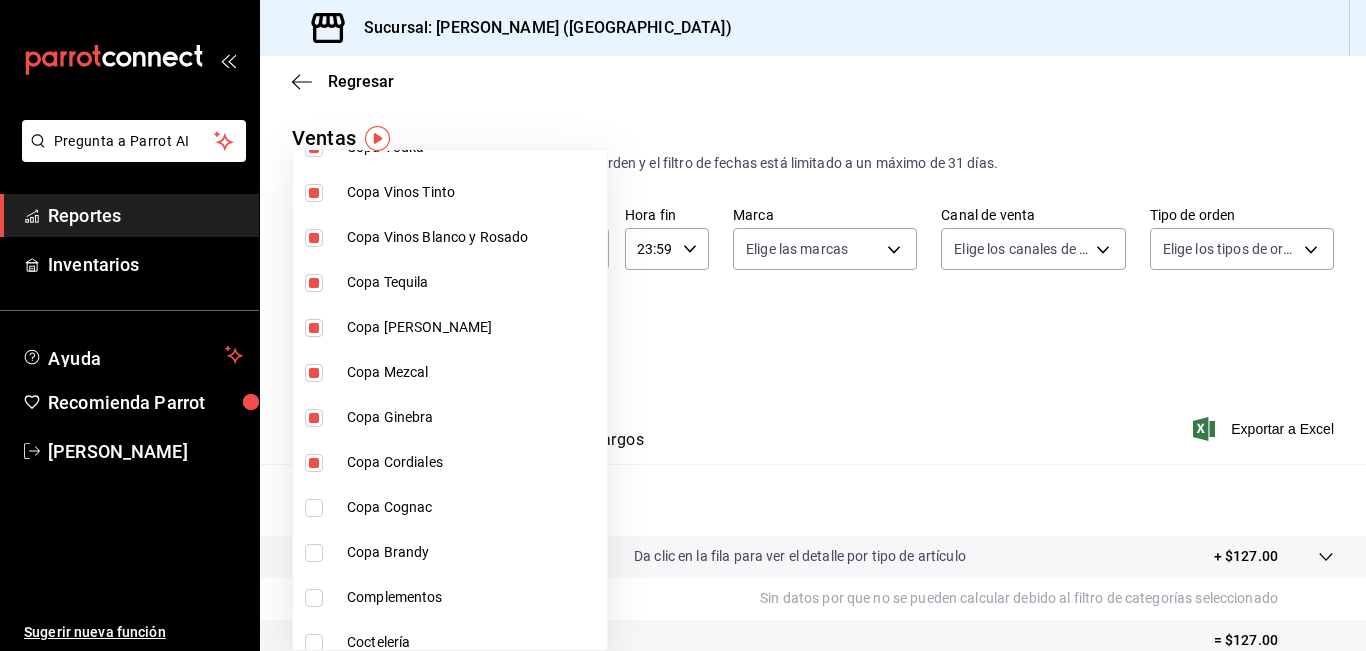 drag, startPoint x: 432, startPoint y: 496, endPoint x: 424, endPoint y: 540, distance: 44.72136 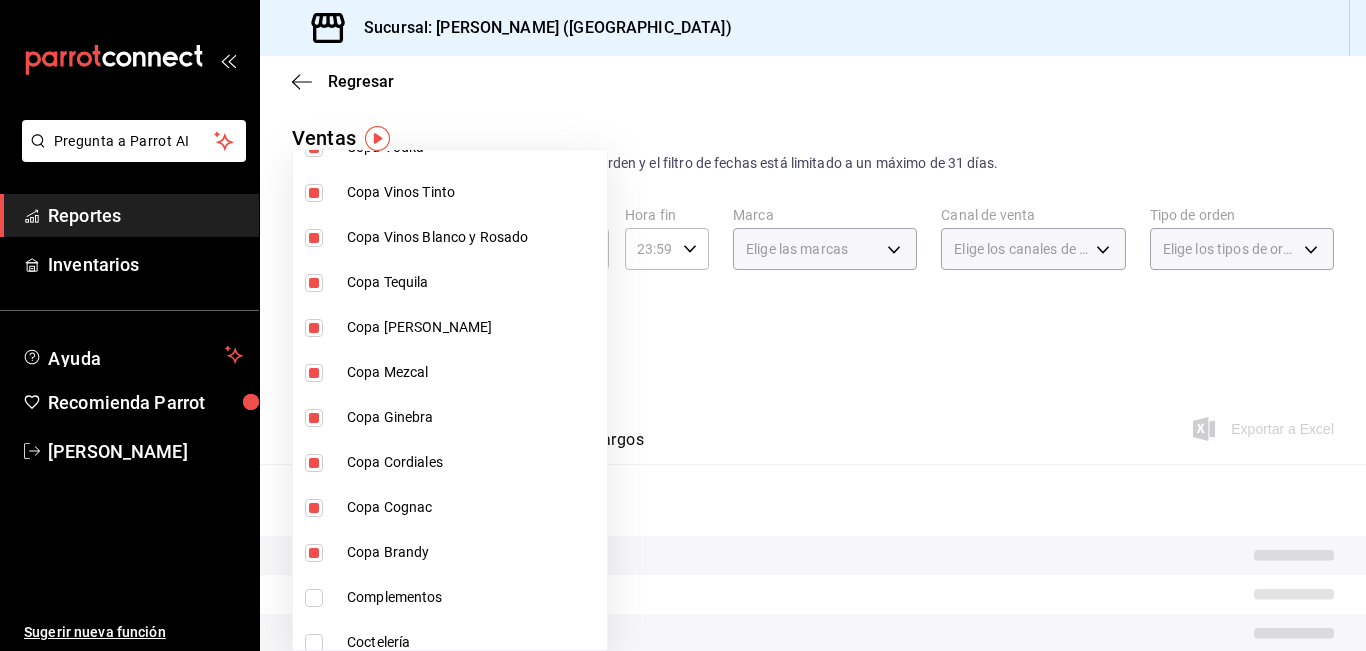 type on "9b554b3e-7c7b-4e55-9d5c-597ab0ee7770,896fe6f5-1a27-4ec1-a1dd-c6a444b2fcdc,0211dea7-b21b-445f-9094-81184aec1863,f2ea2aa3-e8be-44fc-bbc5-c45e08968c51,a30c718c-6420-4156-a77c-b9bf39284047,e0c03dec-303f-4806-afe3-8da2790bc2ec,ff787e47-82d4-41d0-92eb-f78512d3d1dc,8f7da4a9-3221-424e-ad11-caa18c469ca3,b4fbefac-8fa7-4c3f-adbe-06360e9df051,91bb7751-1da9-4319-a82b-29e806abca2d,6f7b0abe-963b-4496-b115-5ba60922d914,d47f2205-d431-43f2-a3bc-a281b27c1d1d,45aa93a8-2bf1-4390-bb02-01ba59998b68,aed39600-46c6-4ae8-a2c9-f2822713e40b,14fdb0af-7039-4d8b-af01-e5ec53a77bac" 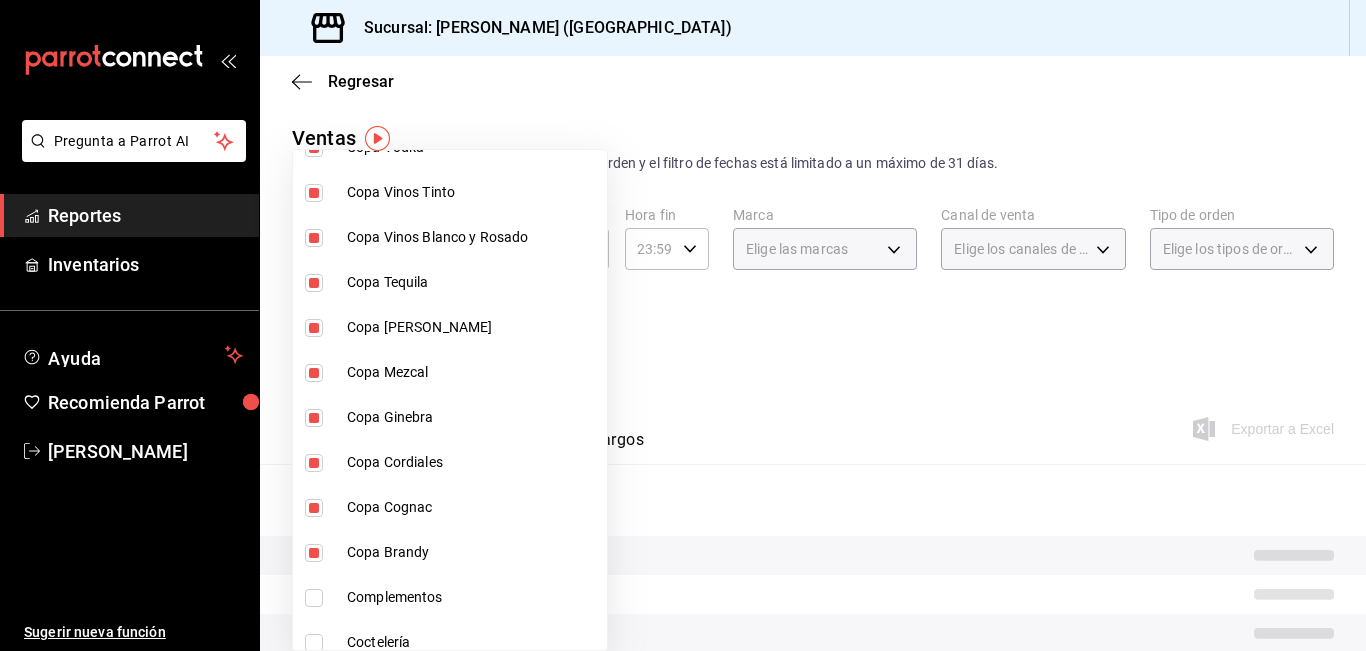 checkbox on "true" 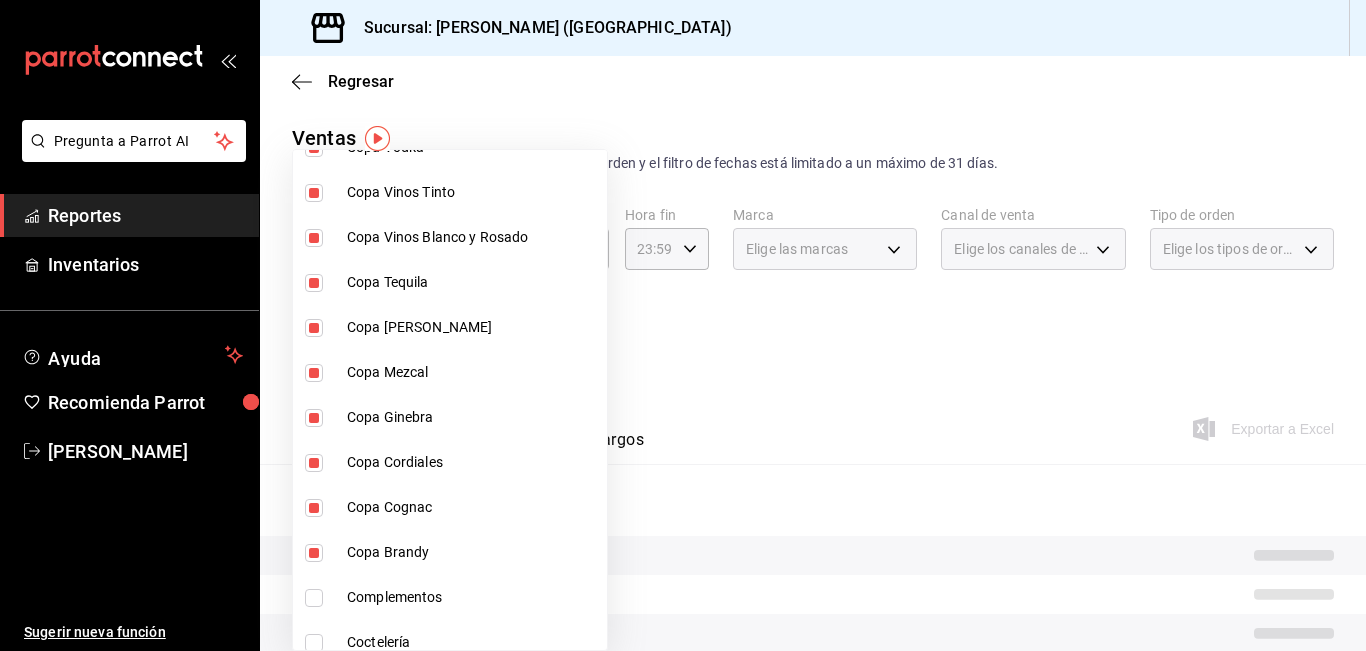 click on "Complementos" at bounding box center (450, 597) 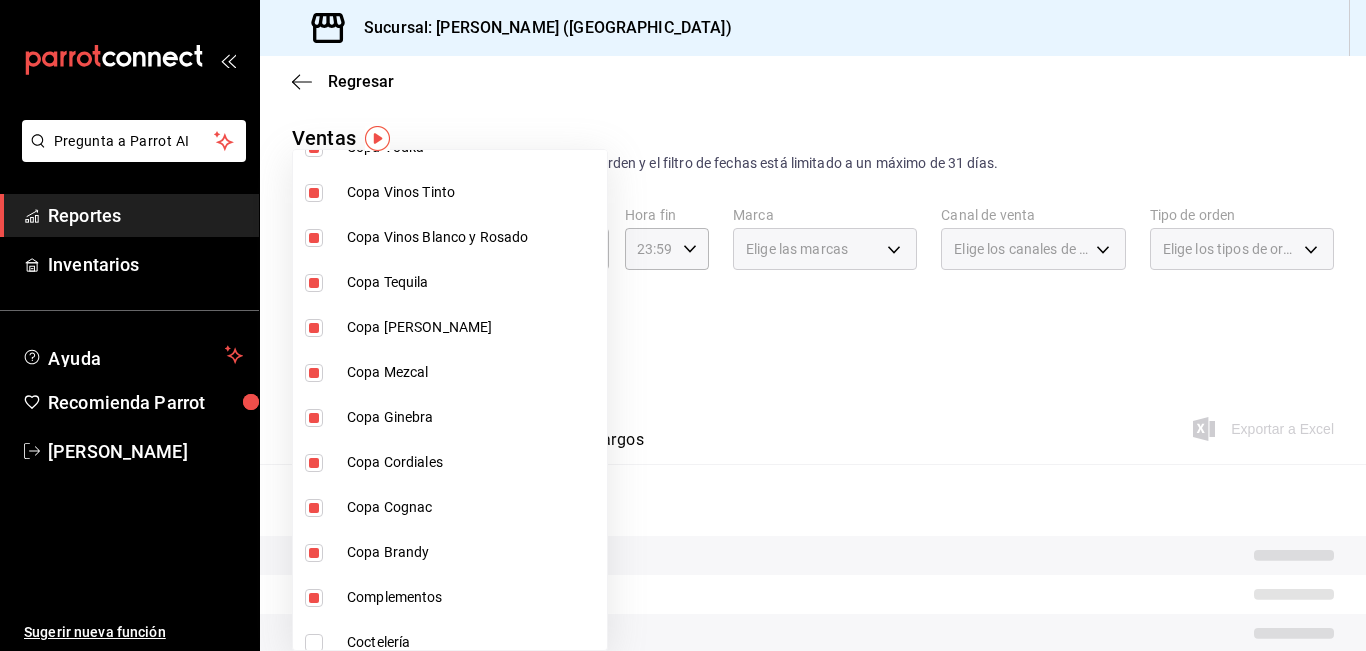 type on "9b554b3e-7c7b-4e55-9d5c-597ab0ee7770,896fe6f5-1a27-4ec1-a1dd-c6a444b2fcdc,0211dea7-b21b-445f-9094-81184aec1863,f2ea2aa3-e8be-44fc-bbc5-c45e08968c51,a30c718c-6420-4156-a77c-b9bf39284047,e0c03dec-303f-4806-afe3-8da2790bc2ec,ff787e47-82d4-41d0-92eb-f78512d3d1dc,8f7da4a9-3221-424e-ad11-caa18c469ca3,b4fbefac-8fa7-4c3f-adbe-06360e9df051,91bb7751-1da9-4319-a82b-29e806abca2d,6f7b0abe-963b-4496-b115-5ba60922d914,d47f2205-d431-43f2-a3bc-a281b27c1d1d,45aa93a8-2bf1-4390-bb02-01ba59998b68,aed39600-46c6-4ae8-a2c9-f2822713e40b,14fdb0af-7039-4d8b-af01-e5ec53a77bac,77e74ad1-b680-455a-b454-fdf9985b7126" 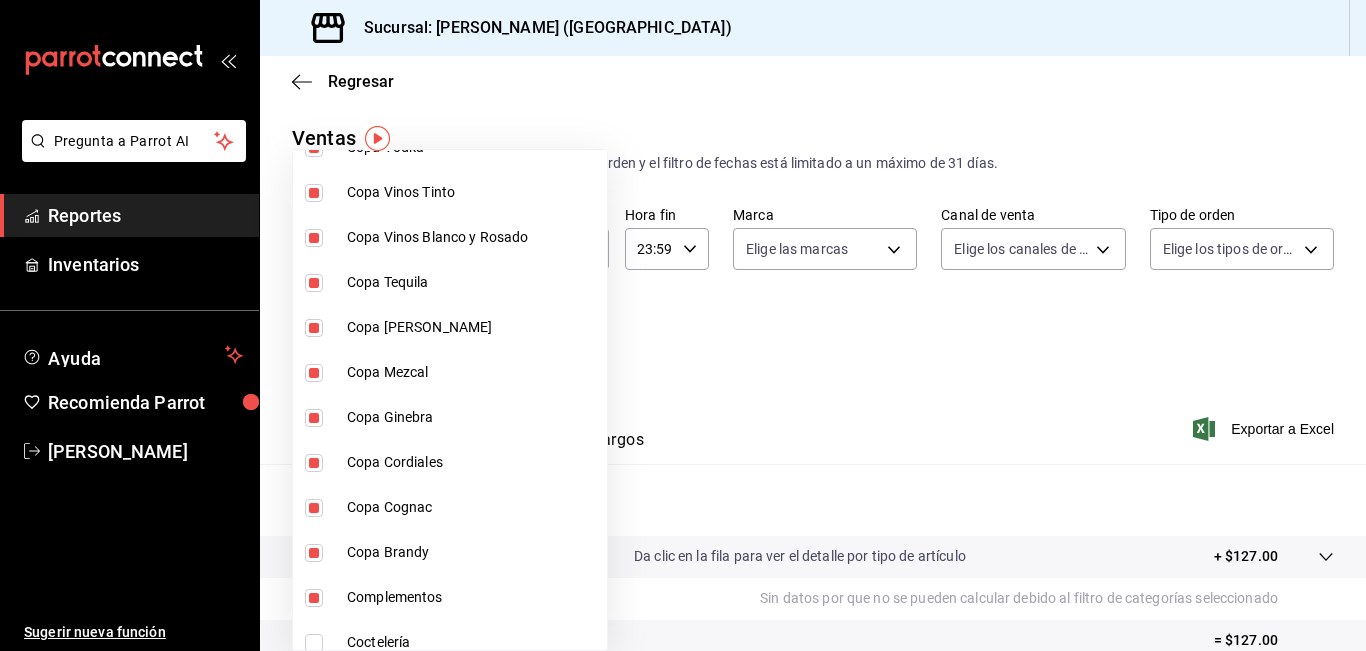 click on "Complementos" at bounding box center [473, 597] 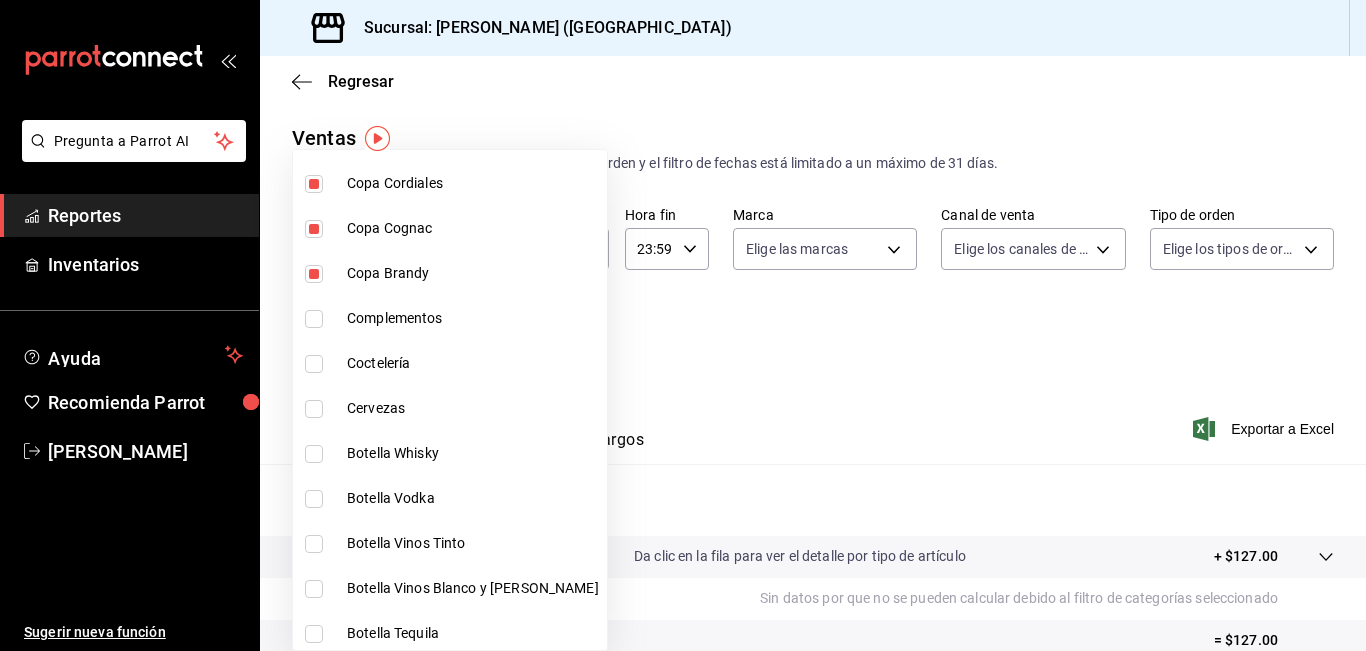 scroll, scrollTop: 2600, scrollLeft: 0, axis: vertical 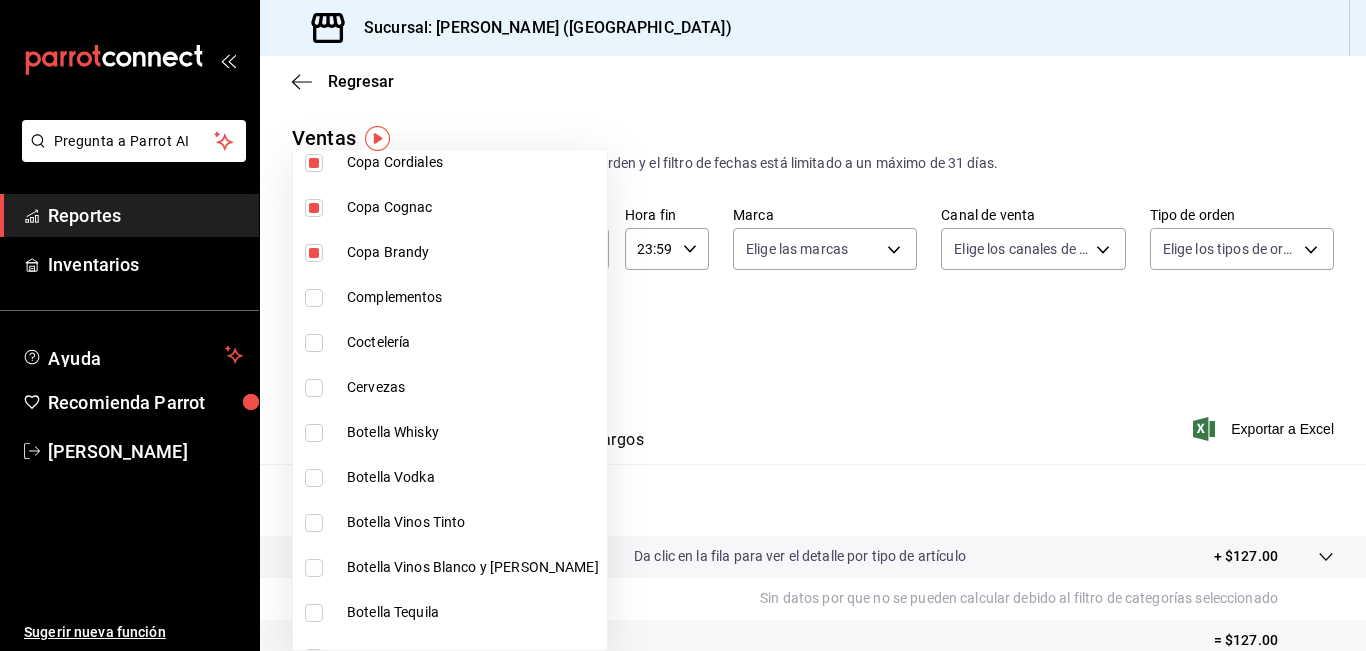 click on "Coctelería" at bounding box center [473, 342] 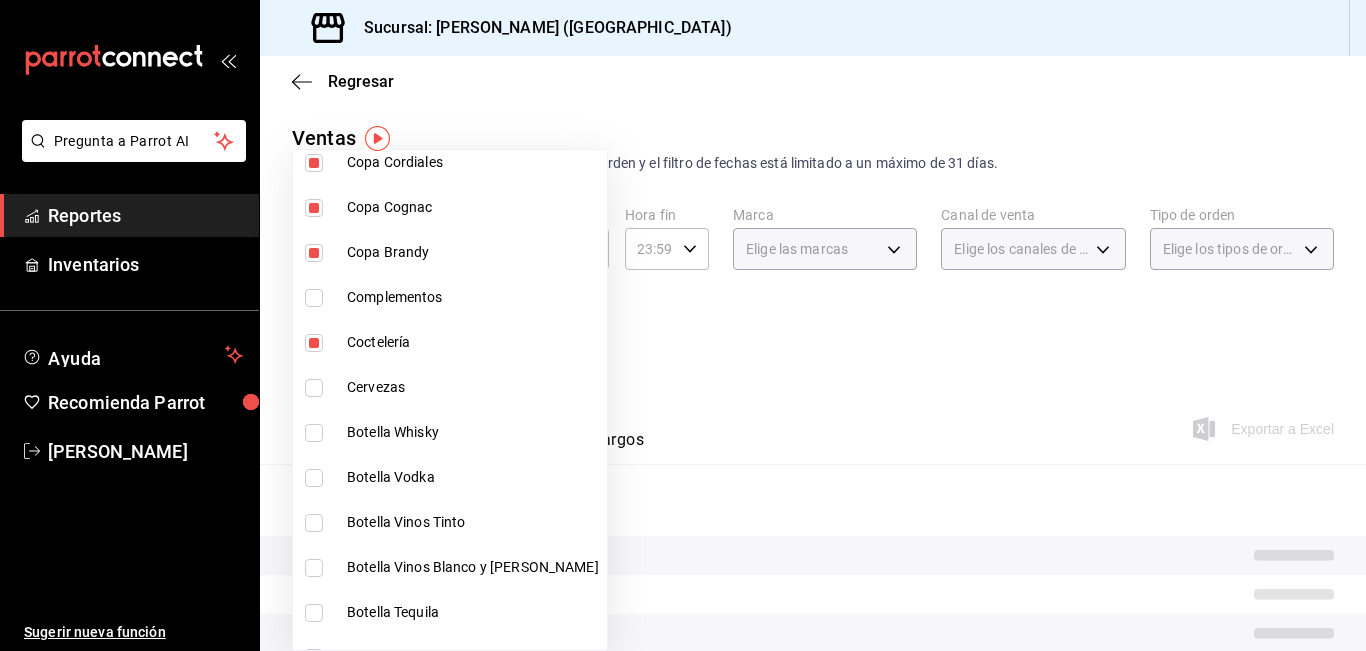 drag, startPoint x: 447, startPoint y: 389, endPoint x: 449, endPoint y: 414, distance: 25.079872 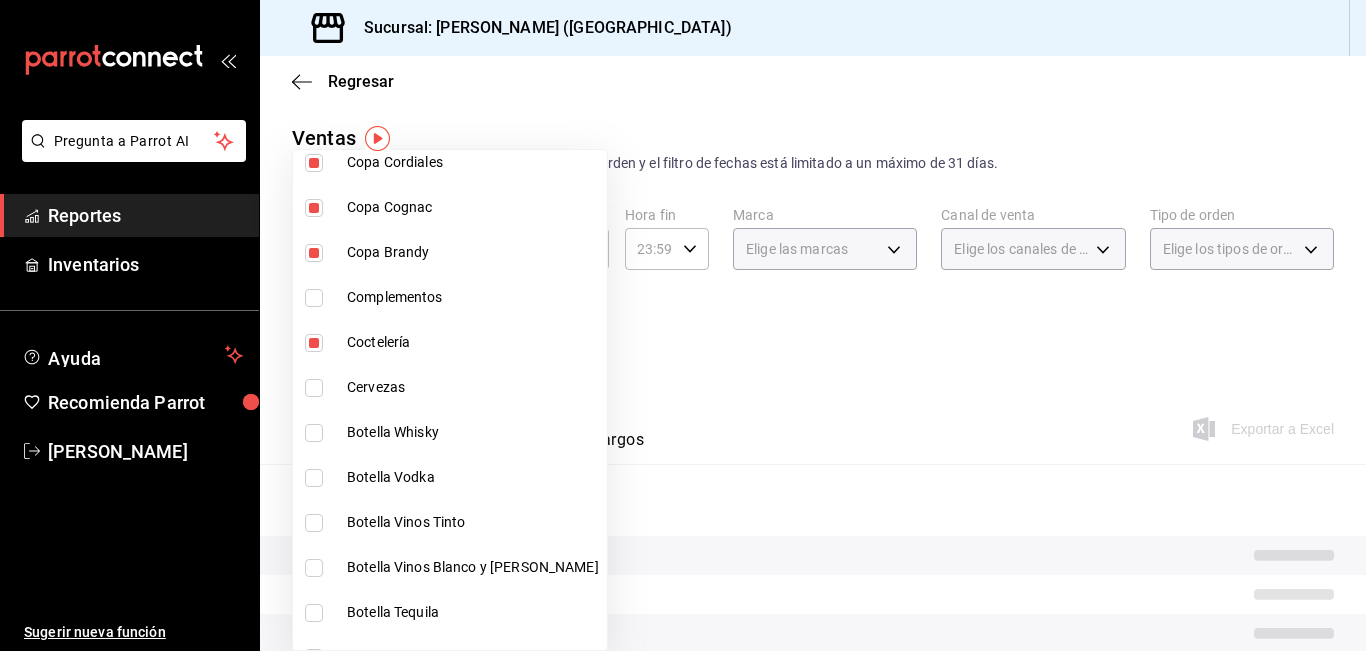 click on "Cervezas" at bounding box center (473, 387) 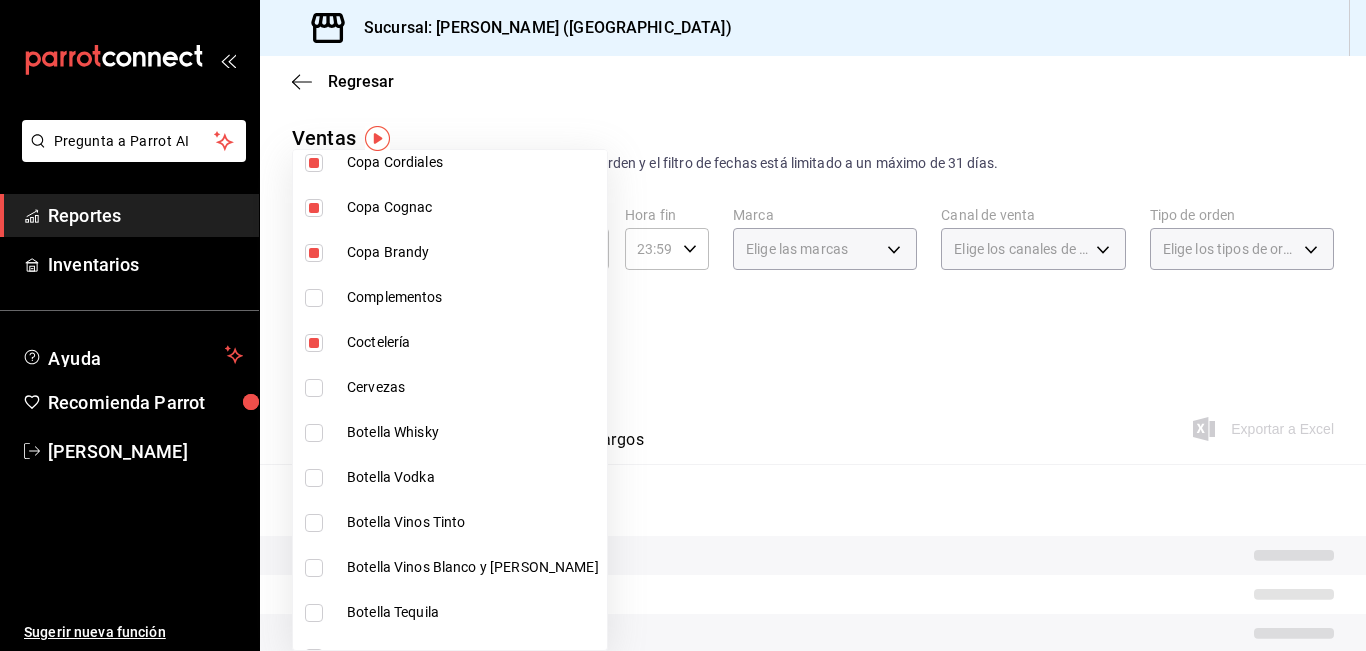 type on "9b554b3e-7c7b-4e55-9d5c-597ab0ee7770,896fe6f5-1a27-4ec1-a1dd-c6a444b2fcdc,0211dea7-b21b-445f-9094-81184aec1863,f2ea2aa3-e8be-44fc-bbc5-c45e08968c51,a30c718c-6420-4156-a77c-b9bf39284047,e0c03dec-303f-4806-afe3-8da2790bc2ec,ff787e47-82d4-41d0-92eb-f78512d3d1dc,8f7da4a9-3221-424e-ad11-caa18c469ca3,b4fbefac-8fa7-4c3f-adbe-06360e9df051,91bb7751-1da9-4319-a82b-29e806abca2d,6f7b0abe-963b-4496-b115-5ba60922d914,d47f2205-d431-43f2-a3bc-a281b27c1d1d,45aa93a8-2bf1-4390-bb02-01ba59998b68,aed39600-46c6-4ae8-a2c9-f2822713e40b,14fdb0af-7039-4d8b-af01-e5ec53a77bac,f26231c4-6894-4d25-94b0-4866c6b8656c,8f880953-751e-47e9-9c44-8c20e278afd3" 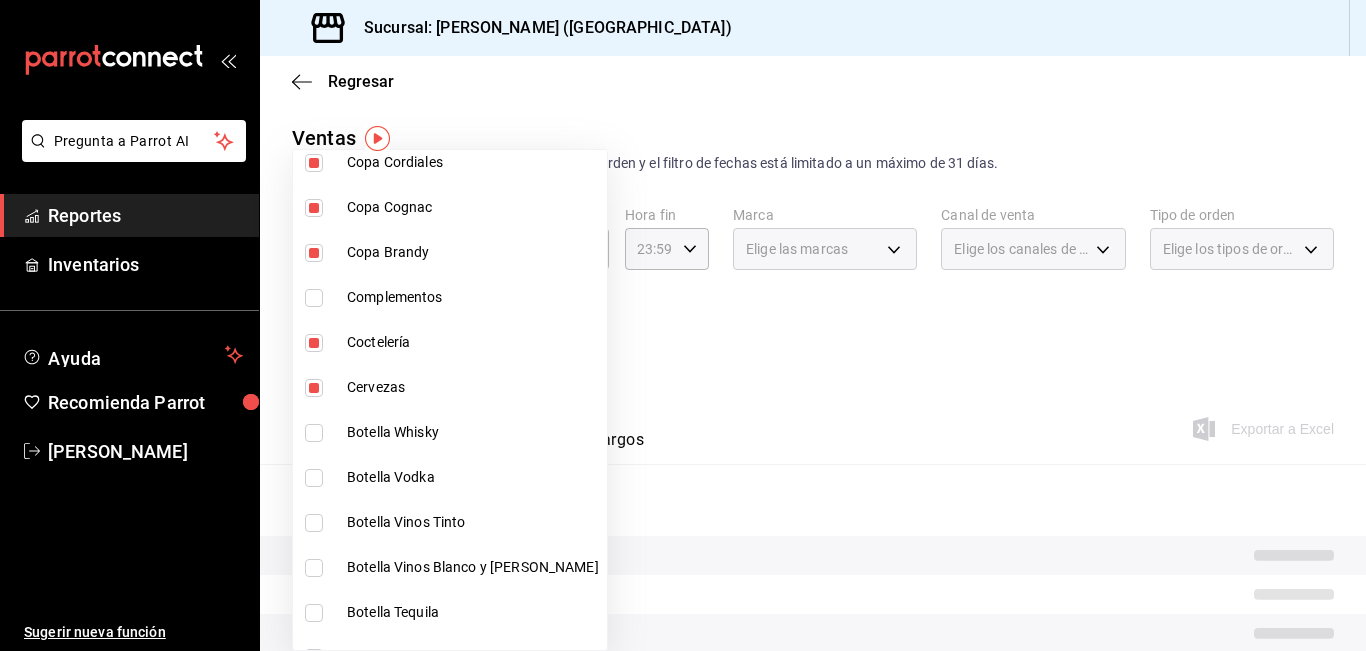 drag, startPoint x: 449, startPoint y: 414, endPoint x: 451, endPoint y: 472, distance: 58.034473 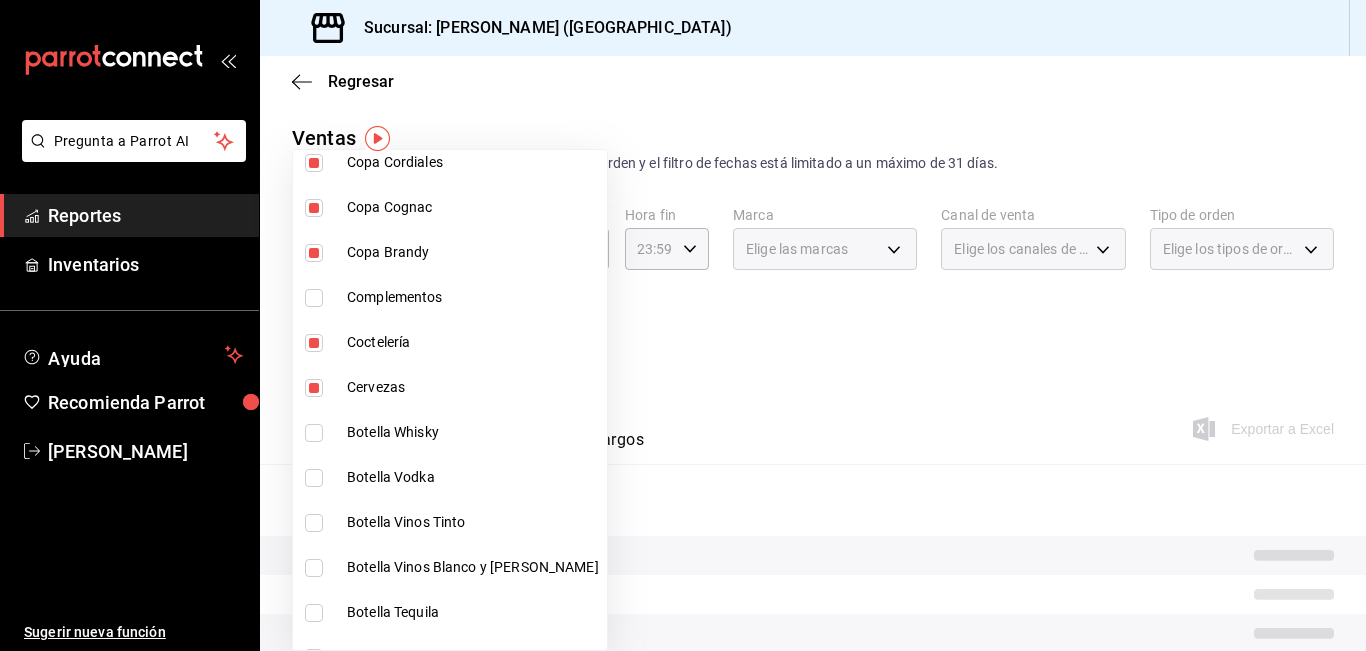 type on "9b554b3e-7c7b-4e55-9d5c-597ab0ee7770,896fe6f5-1a27-4ec1-a1dd-c6a444b2fcdc,0211dea7-b21b-445f-9094-81184aec1863,f2ea2aa3-e8be-44fc-bbc5-c45e08968c51,a30c718c-6420-4156-a77c-b9bf39284047,e0c03dec-303f-4806-afe3-8da2790bc2ec,ff787e47-82d4-41d0-92eb-f78512d3d1dc,8f7da4a9-3221-424e-ad11-caa18c469ca3,b4fbefac-8fa7-4c3f-adbe-06360e9df051,91bb7751-1da9-4319-a82b-29e806abca2d,6f7b0abe-963b-4496-b115-5ba60922d914,d47f2205-d431-43f2-a3bc-a281b27c1d1d,45aa93a8-2bf1-4390-bb02-01ba59998b68,aed39600-46c6-4ae8-a2c9-f2822713e40b,14fdb0af-7039-4d8b-af01-e5ec53a77bac,f26231c4-6894-4d25-94b0-4866c6b8656c,8f880953-751e-47e9-9c44-8c20e278afd3,874e947d-0a2f-481f-86ff-aea5b78c4e34" 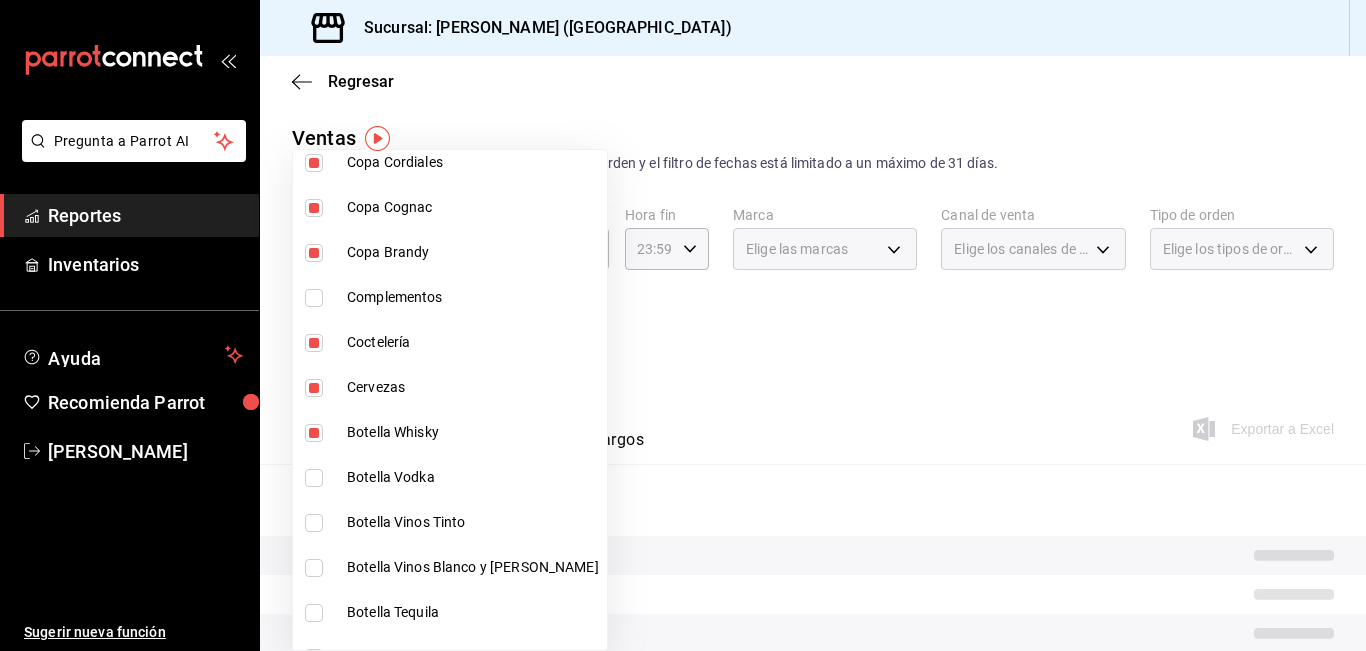 drag, startPoint x: 451, startPoint y: 472, endPoint x: 449, endPoint y: 509, distance: 37.054016 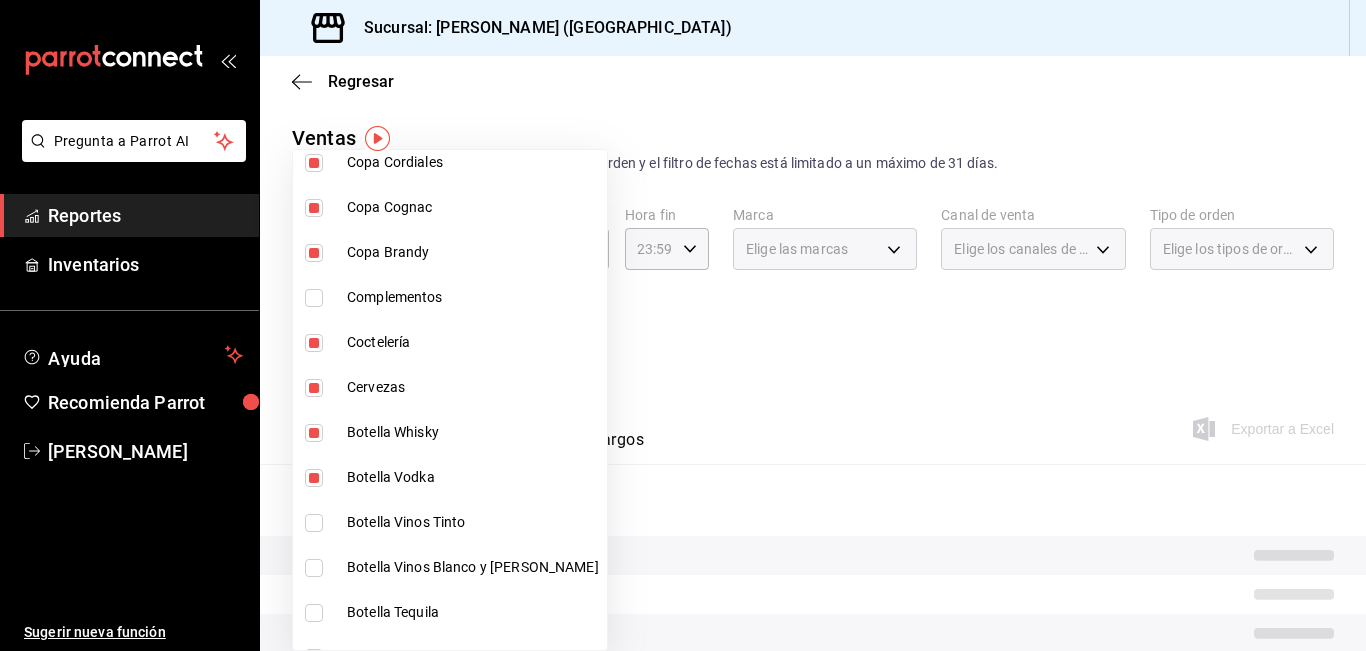 click on "Botella Vinos Tinto" at bounding box center [450, 522] 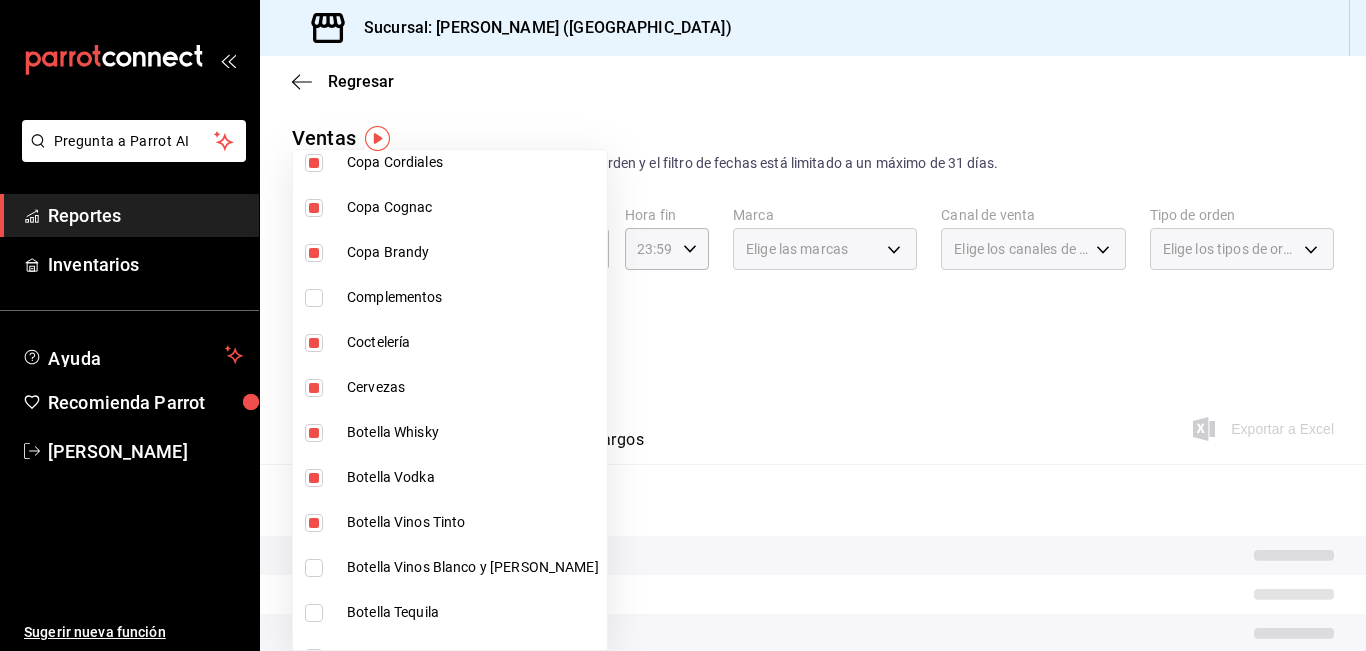 click on "Botella Vinos Blanco y [PERSON_NAME]" at bounding box center [473, 567] 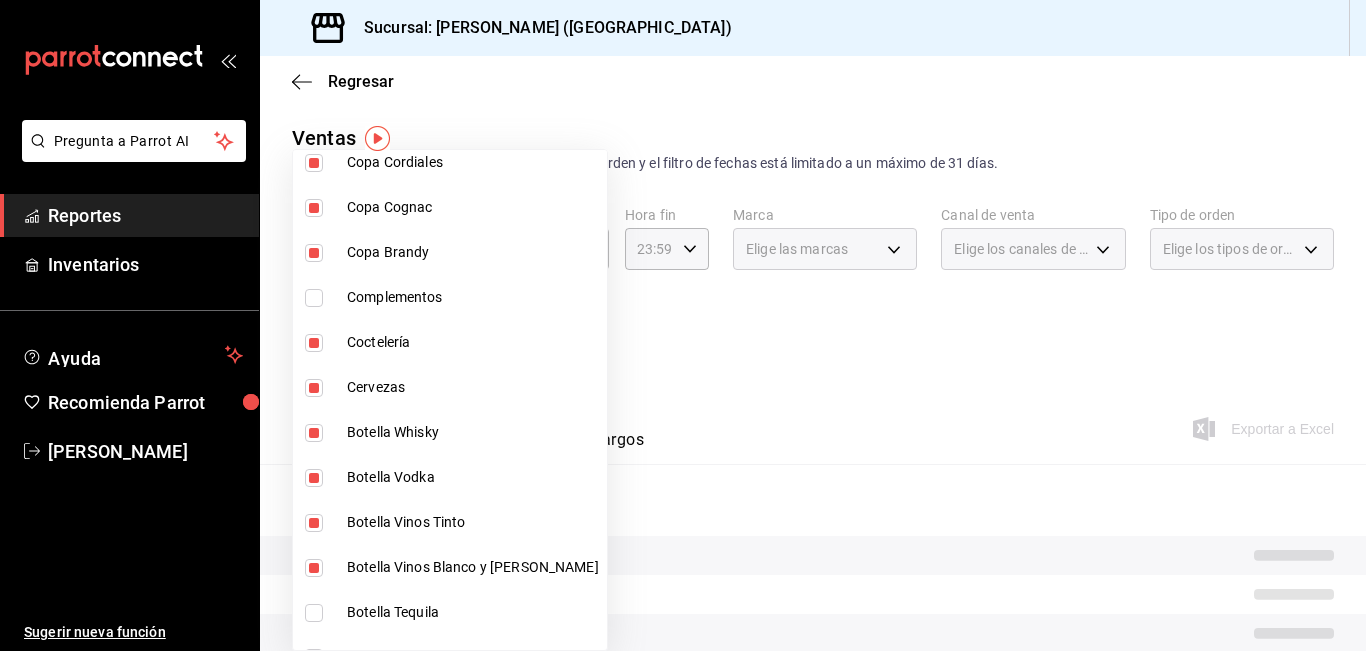 click on "Botella Tequila" at bounding box center (473, 612) 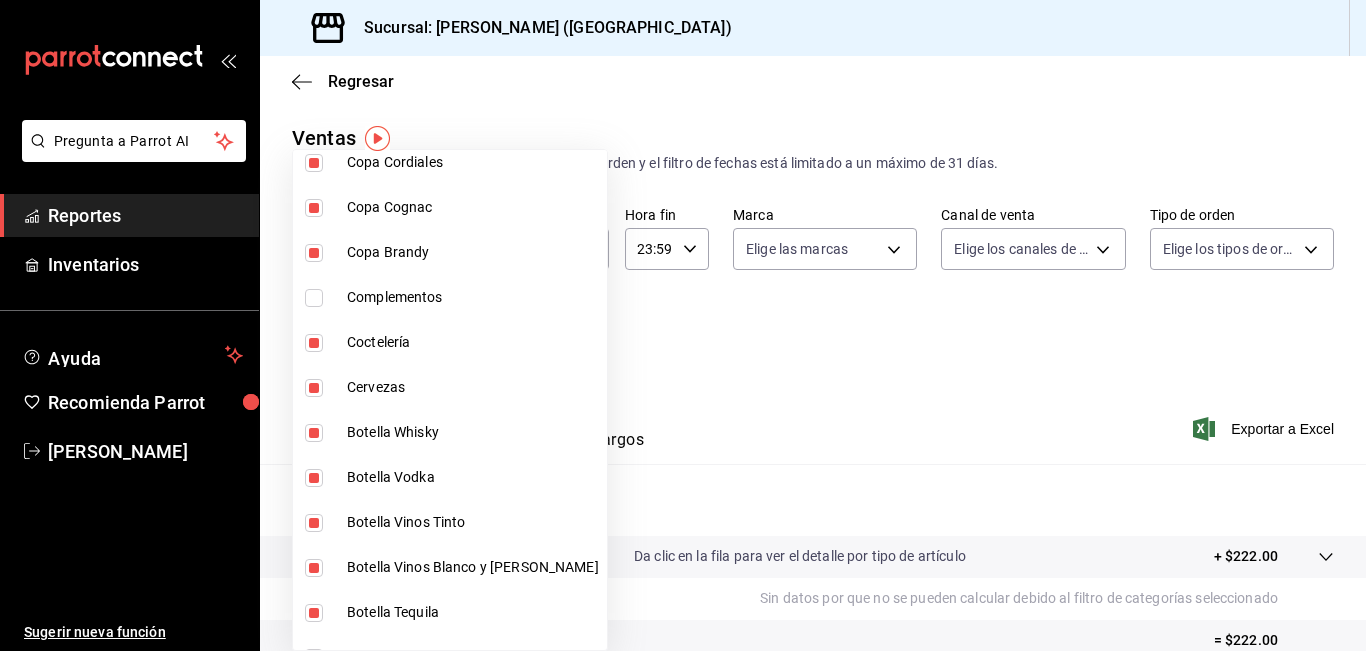scroll, scrollTop: 2855, scrollLeft: 0, axis: vertical 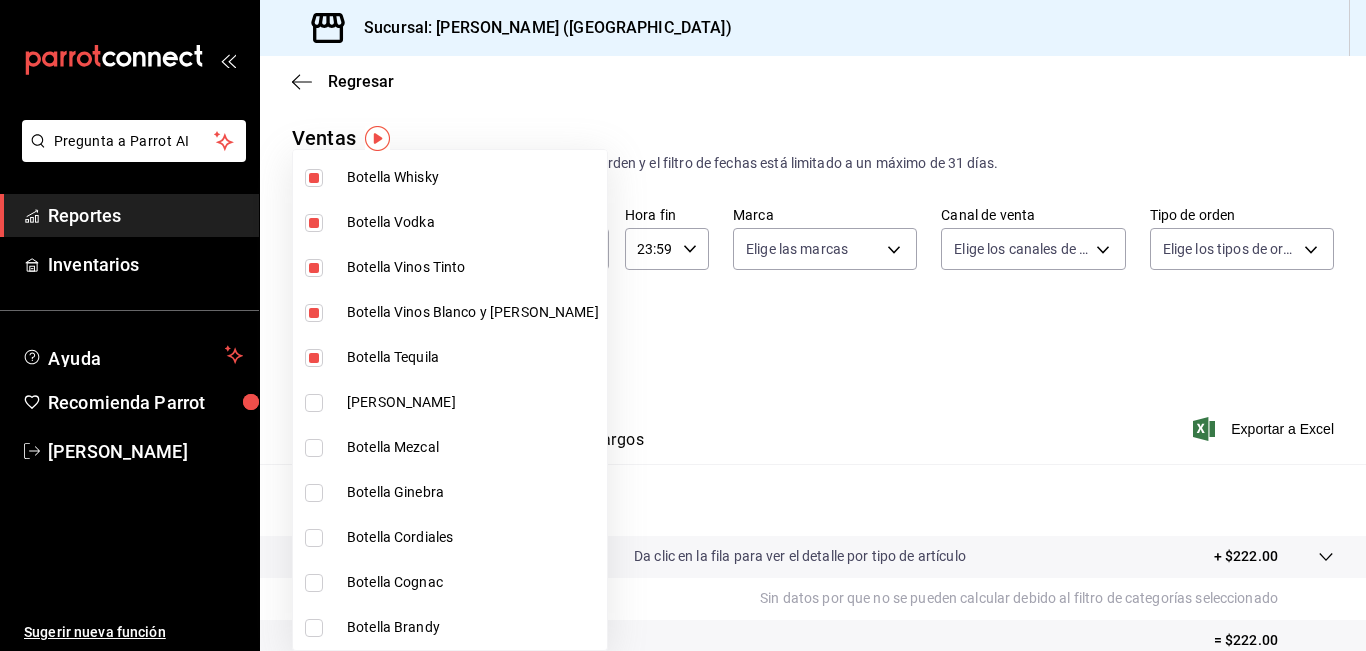 click on "[PERSON_NAME]" at bounding box center (473, 402) 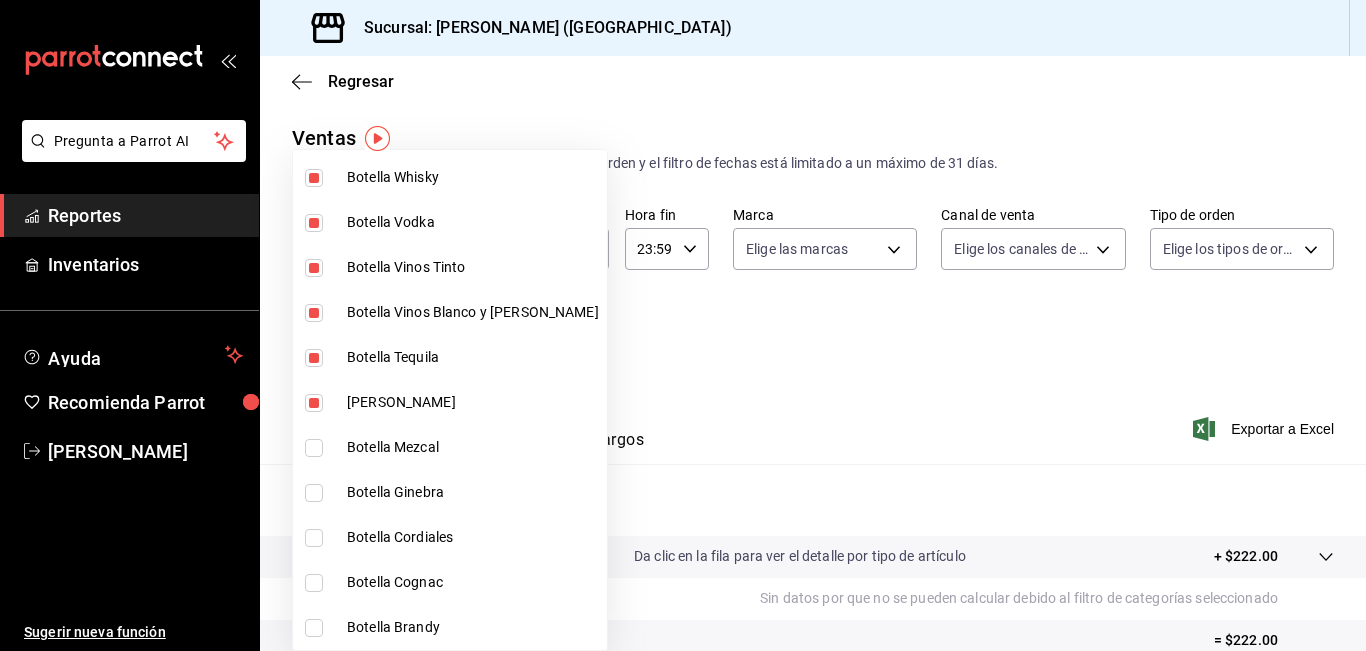 type on "9b554b3e-7c7b-4e55-9d5c-597ab0ee7770,896fe6f5-1a27-4ec1-a1dd-c6a444b2fcdc,0211dea7-b21b-445f-9094-81184aec1863,f2ea2aa3-e8be-44fc-bbc5-c45e08968c51,a30c718c-6420-4156-a77c-b9bf39284047,e0c03dec-303f-4806-afe3-8da2790bc2ec,ff787e47-82d4-41d0-92eb-f78512d3d1dc,8f7da4a9-3221-424e-ad11-caa18c469ca3,b4fbefac-8fa7-4c3f-adbe-06360e9df051,91bb7751-1da9-4319-a82b-29e806abca2d,6f7b0abe-963b-4496-b115-5ba60922d914,d47f2205-d431-43f2-a3bc-a281b27c1d1d,45aa93a8-2bf1-4390-bb02-01ba59998b68,aed39600-46c6-4ae8-a2c9-f2822713e40b,14fdb0af-7039-4d8b-af01-e5ec53a77bac,f26231c4-6894-4d25-94b0-4866c6b8656c,8f880953-751e-47e9-9c44-8c20e278afd3,874e947d-0a2f-481f-86ff-aea5b78c4e34,da5a9601-953f-4977-a1e1-d530856f477b,dc9235b6-2811-4b09-8c0c-971f8cd71ff0,31393535-3d9f-4296-885b-20b05ba1fe39,50227b9c-9b33-433e-b4cc-882850877fa2,a6a266e4-8826-4ad5-8221-18bd6ee40128" 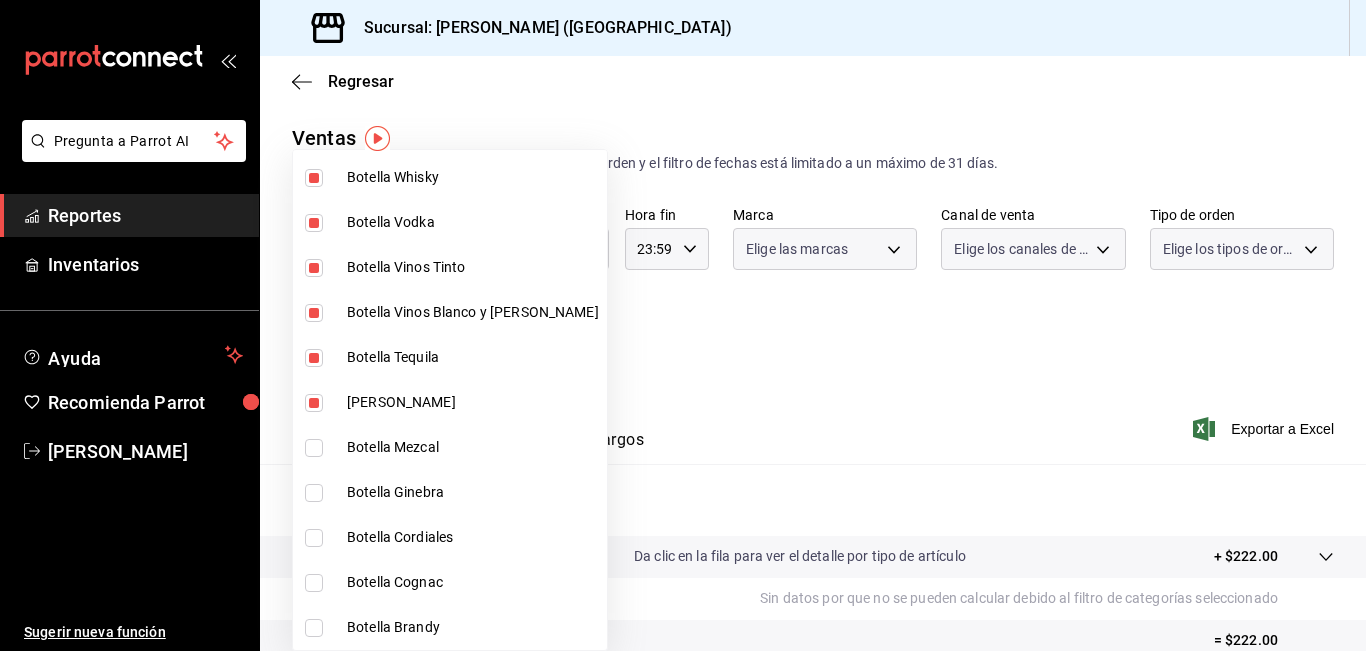 click on "Botella Mezcal" at bounding box center [450, 447] 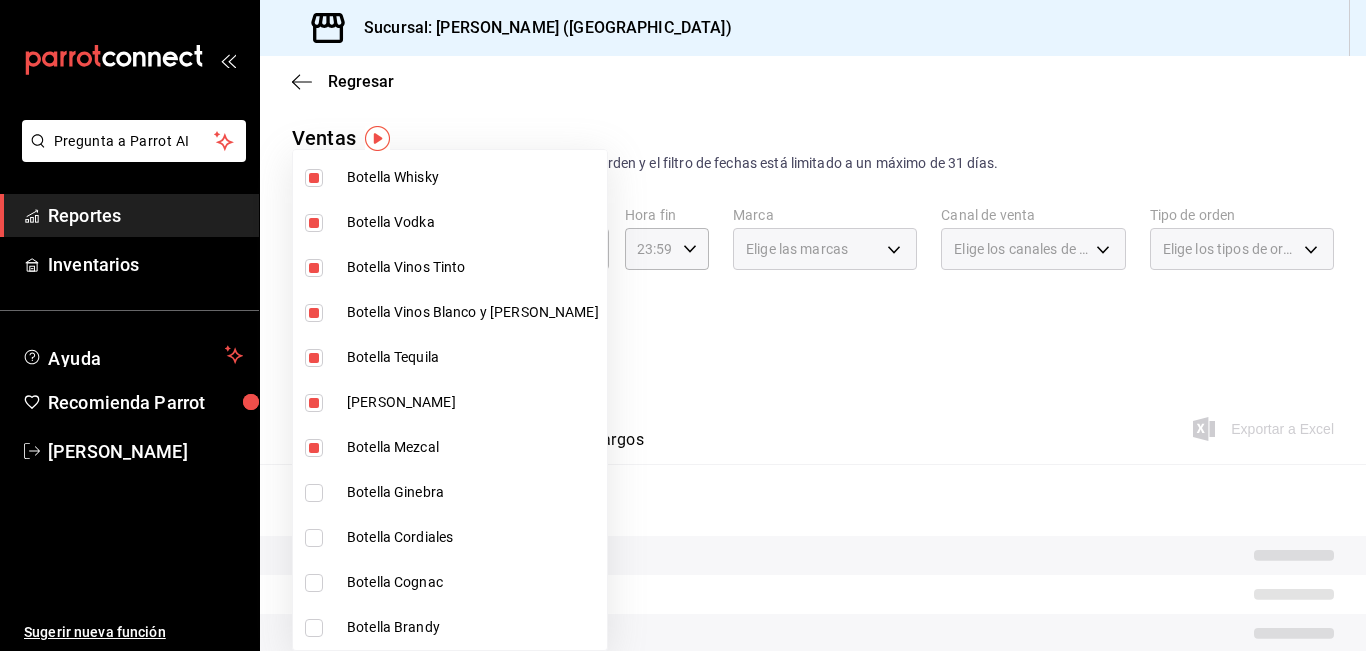 click on "Botella Ginebra" at bounding box center [473, 492] 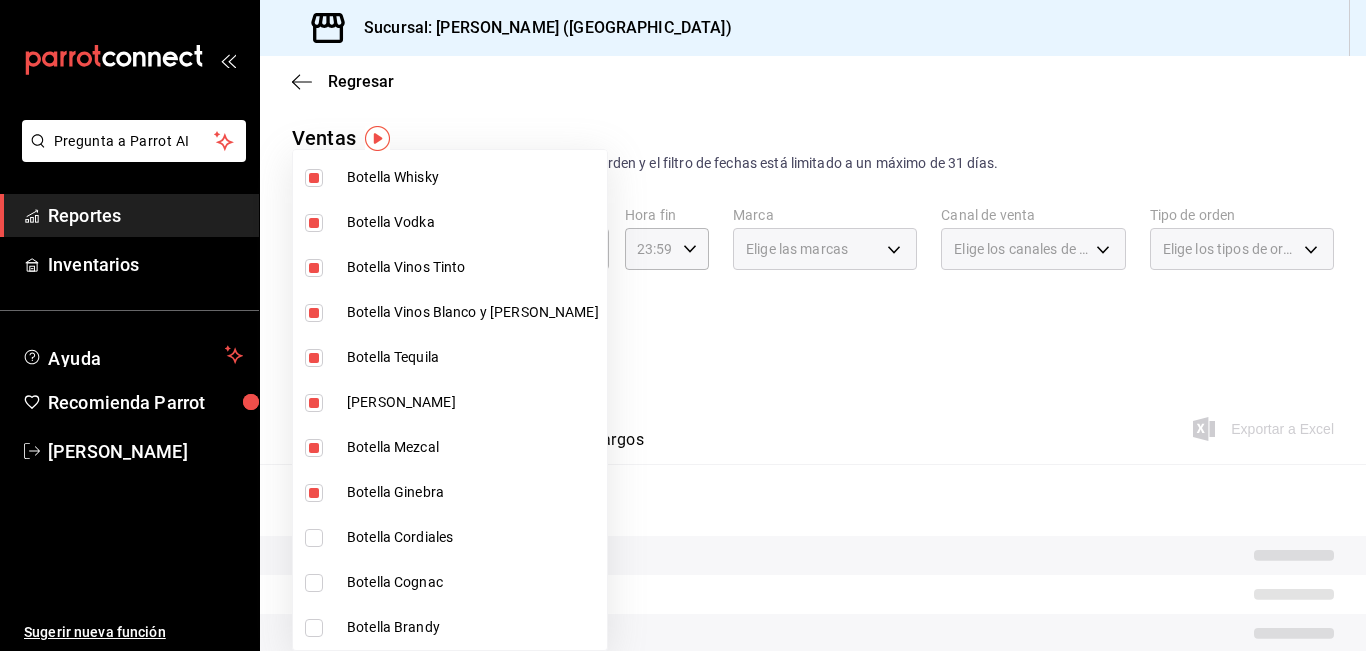 click on "Botella Cordiales" at bounding box center (473, 537) 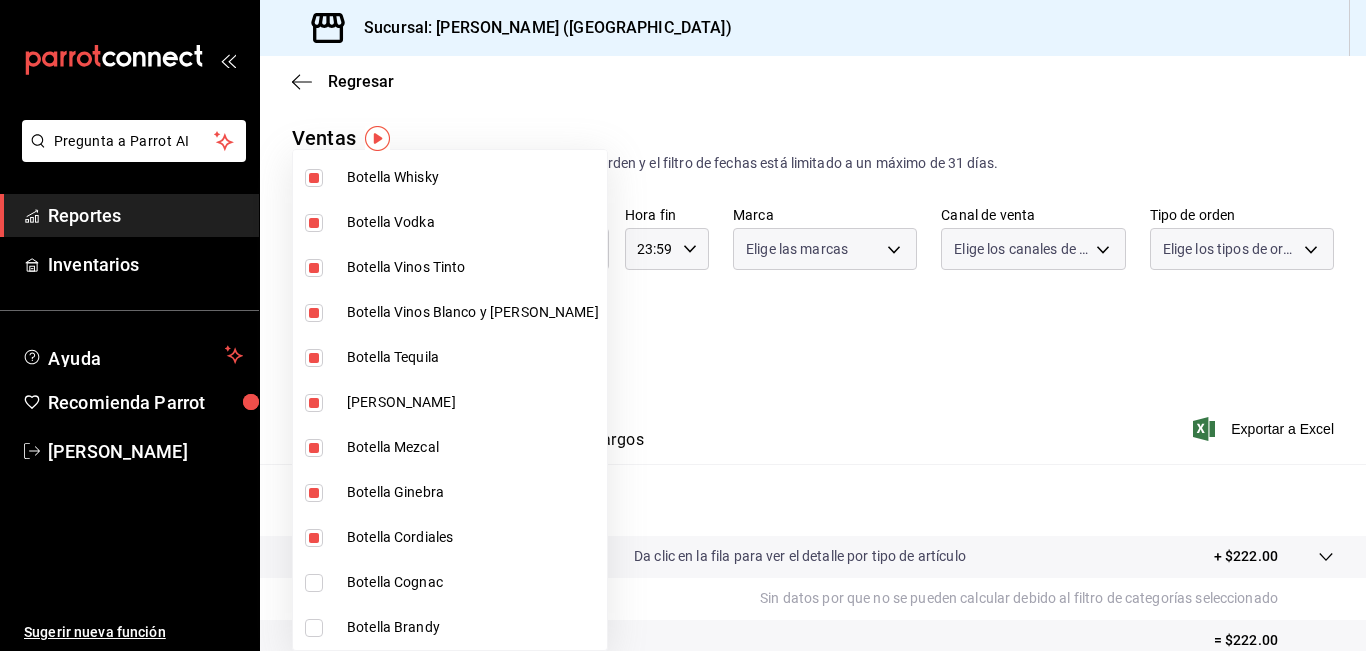 type on "9b554b3e-7c7b-4e55-9d5c-597ab0ee7770,896fe6f5-1a27-4ec1-a1dd-c6a444b2fcdc,0211dea7-b21b-445f-9094-81184aec1863,f2ea2aa3-e8be-44fc-bbc5-c45e08968c51,a30c718c-6420-4156-a77c-b9bf39284047,e0c03dec-303f-4806-afe3-8da2790bc2ec,ff787e47-82d4-41d0-92eb-f78512d3d1dc,8f7da4a9-3221-424e-ad11-caa18c469ca3,b4fbefac-8fa7-4c3f-adbe-06360e9df051,91bb7751-1da9-4319-a82b-29e806abca2d,6f7b0abe-963b-4496-b115-5ba60922d914,d47f2205-d431-43f2-a3bc-a281b27c1d1d,45aa93a8-2bf1-4390-bb02-01ba59998b68,aed39600-46c6-4ae8-a2c9-f2822713e40b,14fdb0af-7039-4d8b-af01-e5ec53a77bac,f26231c4-6894-4d25-94b0-4866c6b8656c,8f880953-751e-47e9-9c44-8c20e278afd3,874e947d-0a2f-481f-86ff-aea5b78c4e34,da5a9601-953f-4977-a1e1-d530856f477b,dc9235b6-2811-4b09-8c0c-971f8cd71ff0,31393535-3d9f-4296-885b-20b05ba1fe39,50227b9c-9b33-433e-b4cc-882850877fa2,a6a266e4-8826-4ad5-8221-18bd6ee40128,89a72e79-2072-4479-8008-4ef853a604d2,7a6acecc-3b31-4aa1-997c-180efedd3e14,9f8b2860-e77d-49de-829d-b51f38e541b5" 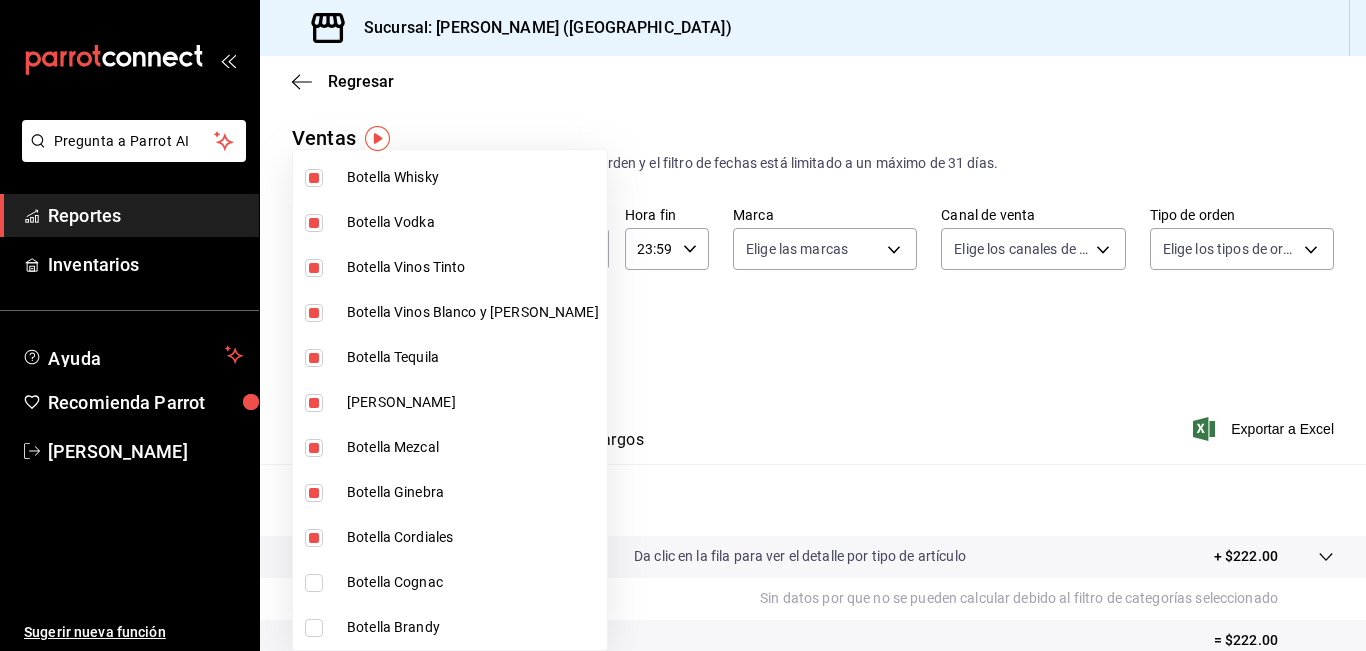 click on "Botella Cognac" at bounding box center (450, 582) 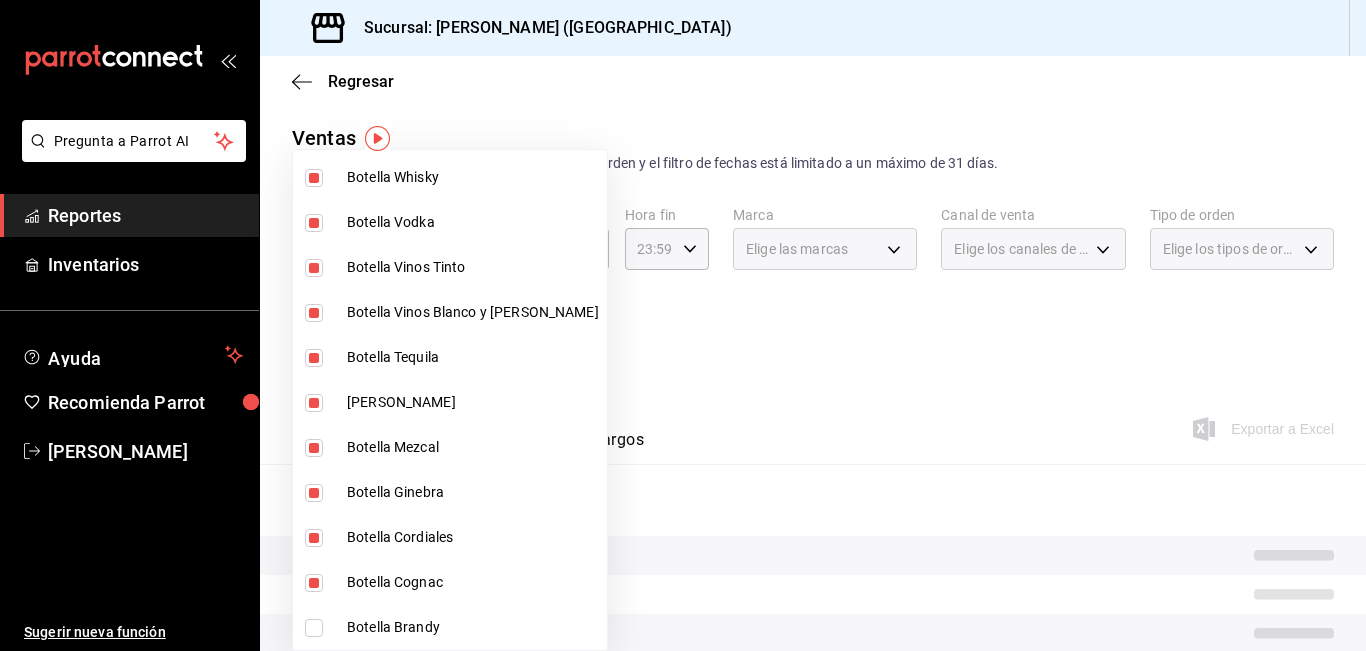 click on "Botella Brandy" at bounding box center (473, 627) 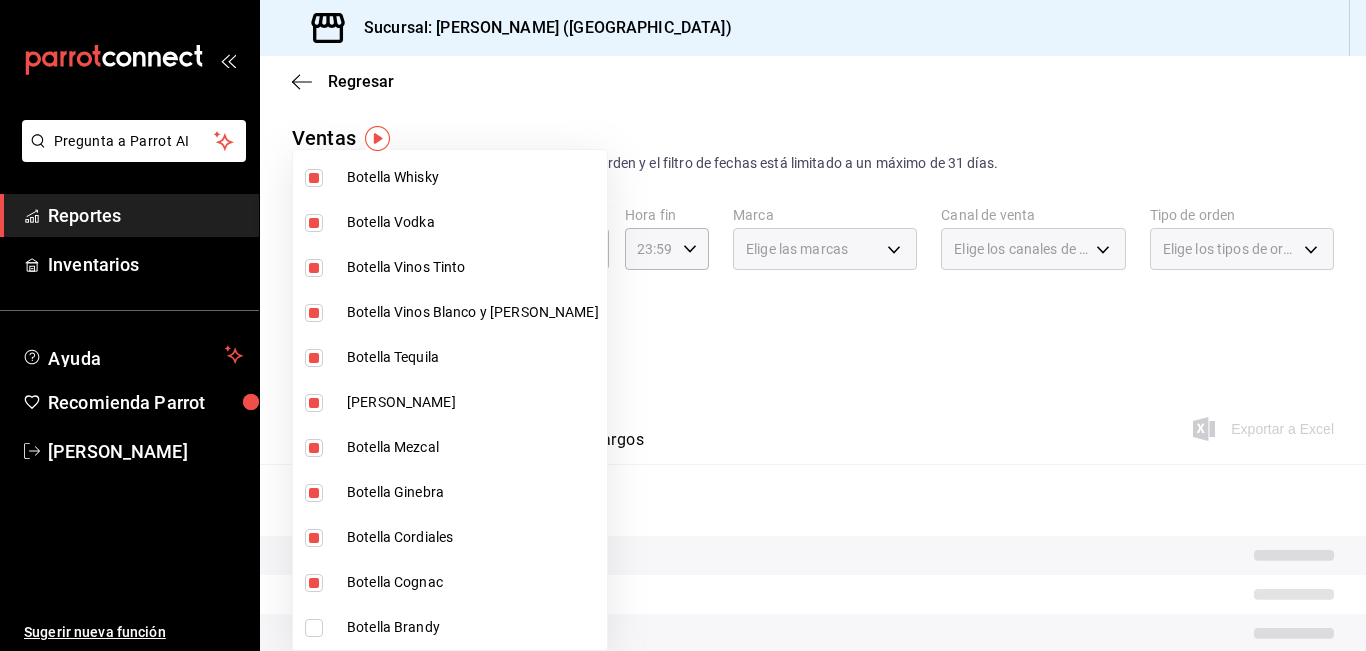 type on "9b554b3e-7c7b-4e55-9d5c-597ab0ee7770,896fe6f5-1a27-4ec1-a1dd-c6a444b2fcdc,0211dea7-b21b-445f-9094-81184aec1863,f2ea2aa3-e8be-44fc-bbc5-c45e08968c51,a30c718c-6420-4156-a77c-b9bf39284047,e0c03dec-303f-4806-afe3-8da2790bc2ec,ff787e47-82d4-41d0-92eb-f78512d3d1dc,8f7da4a9-3221-424e-ad11-caa18c469ca3,b4fbefac-8fa7-4c3f-adbe-06360e9df051,91bb7751-1da9-4319-a82b-29e806abca2d,6f7b0abe-963b-4496-b115-5ba60922d914,d47f2205-d431-43f2-a3bc-a281b27c1d1d,45aa93a8-2bf1-4390-bb02-01ba59998b68,aed39600-46c6-4ae8-a2c9-f2822713e40b,14fdb0af-7039-4d8b-af01-e5ec53a77bac,f26231c4-6894-4d25-94b0-4866c6b8656c,8f880953-751e-47e9-9c44-8c20e278afd3,874e947d-0a2f-481f-86ff-aea5b78c4e34,da5a9601-953f-4977-a1e1-d530856f477b,dc9235b6-2811-4b09-8c0c-971f8cd71ff0,31393535-3d9f-4296-885b-20b05ba1fe39,50227b9c-9b33-433e-b4cc-882850877fa2,a6a266e4-8826-4ad5-8221-18bd6ee40128,89a72e79-2072-4479-8008-4ef853a604d2,7a6acecc-3b31-4aa1-997c-180efedd3e14,9f8b2860-e77d-49de-829d-b51f38e541b5,41532146-9807-42dc-8f59-50fc362ae770,d543bce1-4ff2-4a54-b4a..." 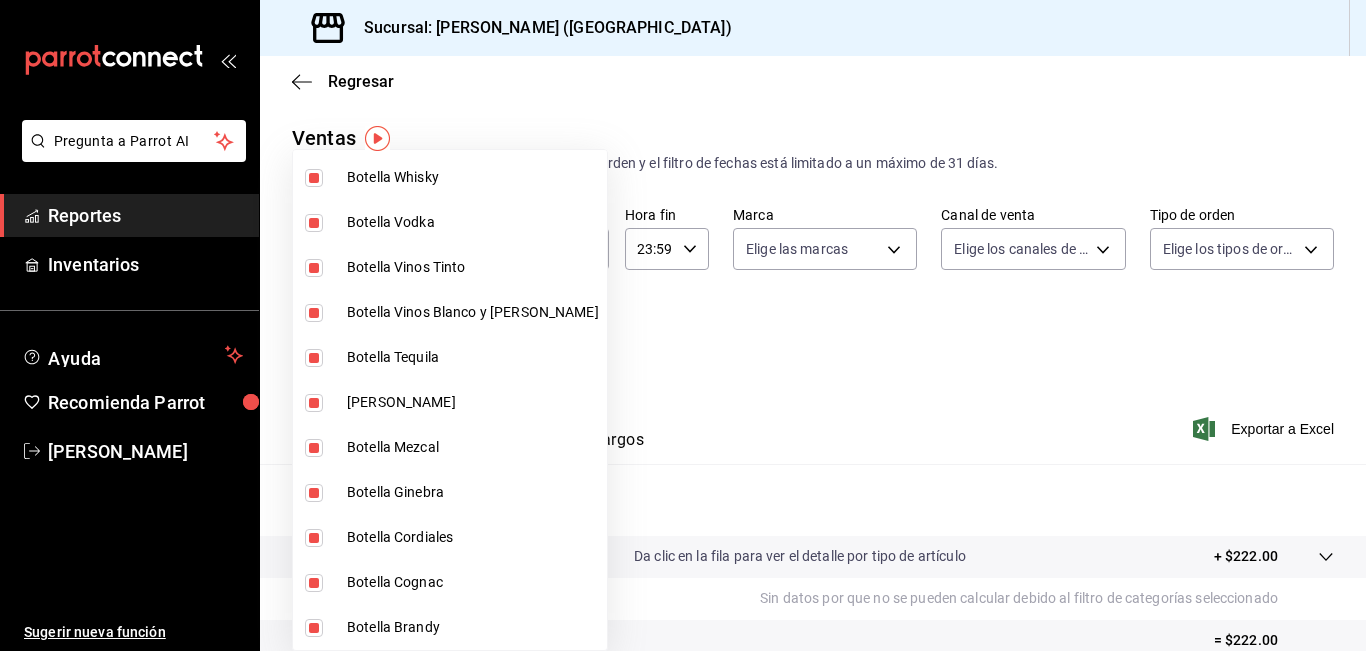 click at bounding box center (683, 325) 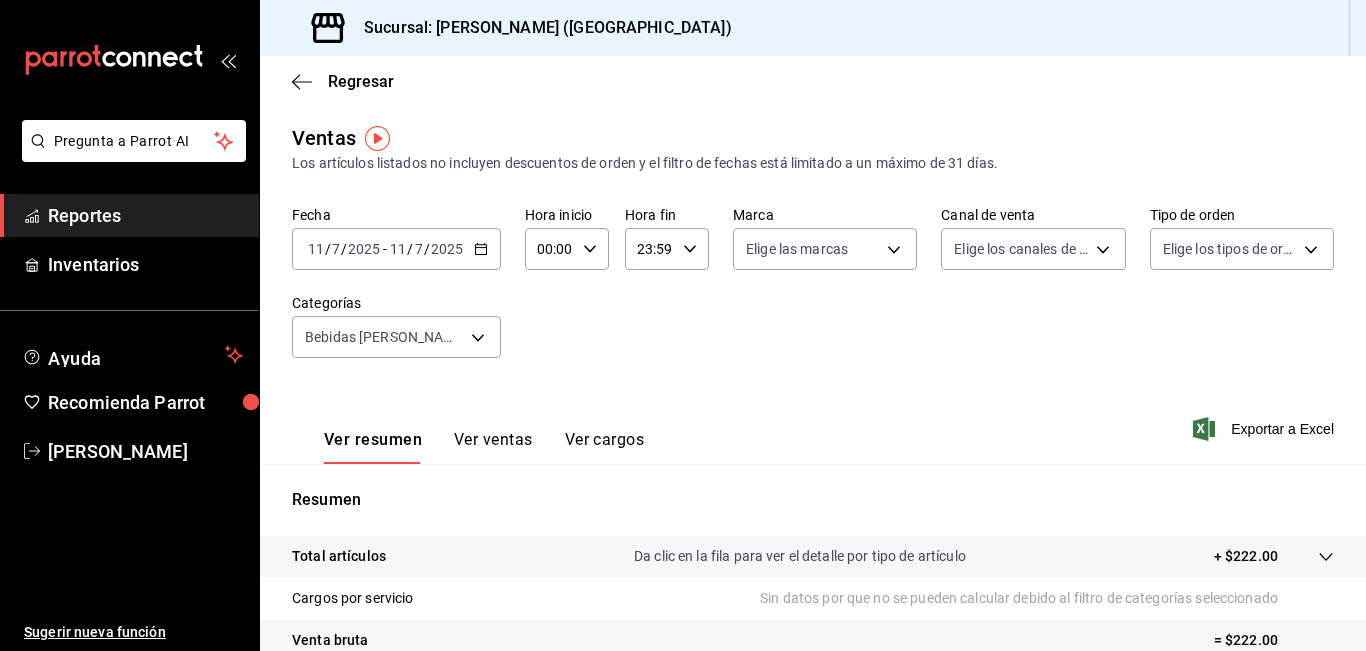 click on "Ver ventas" at bounding box center [493, 447] 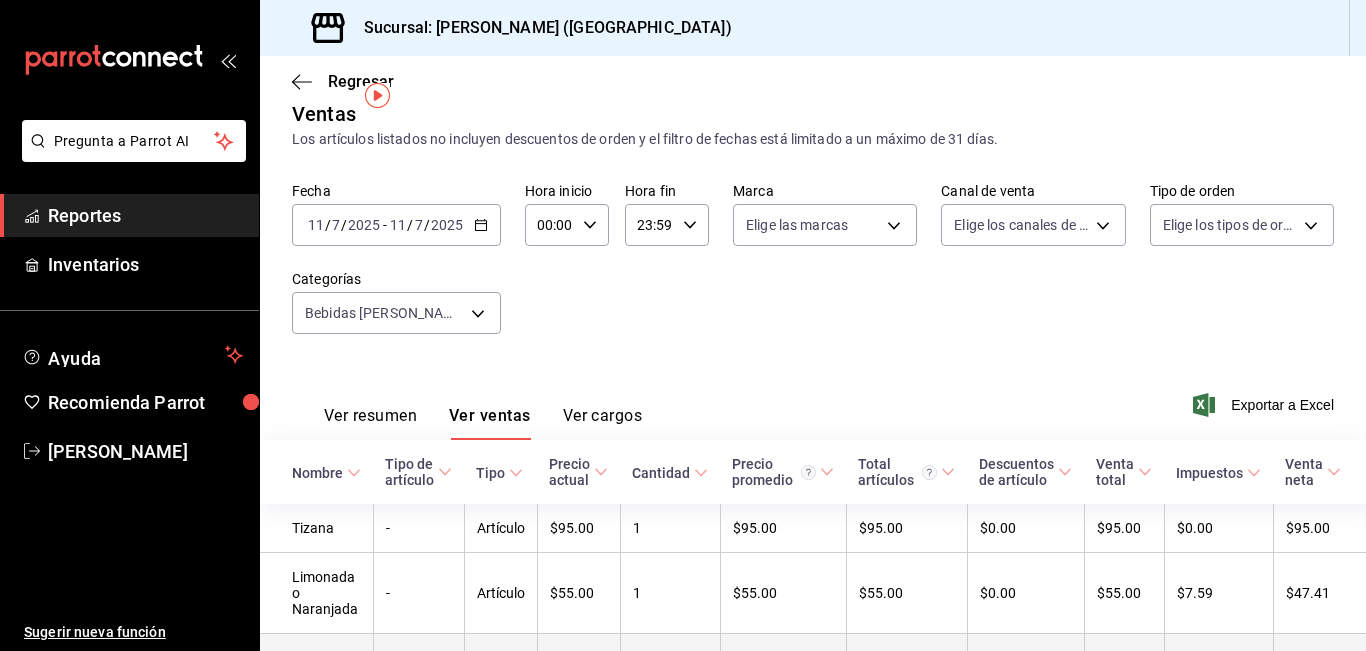 scroll, scrollTop: 0, scrollLeft: 0, axis: both 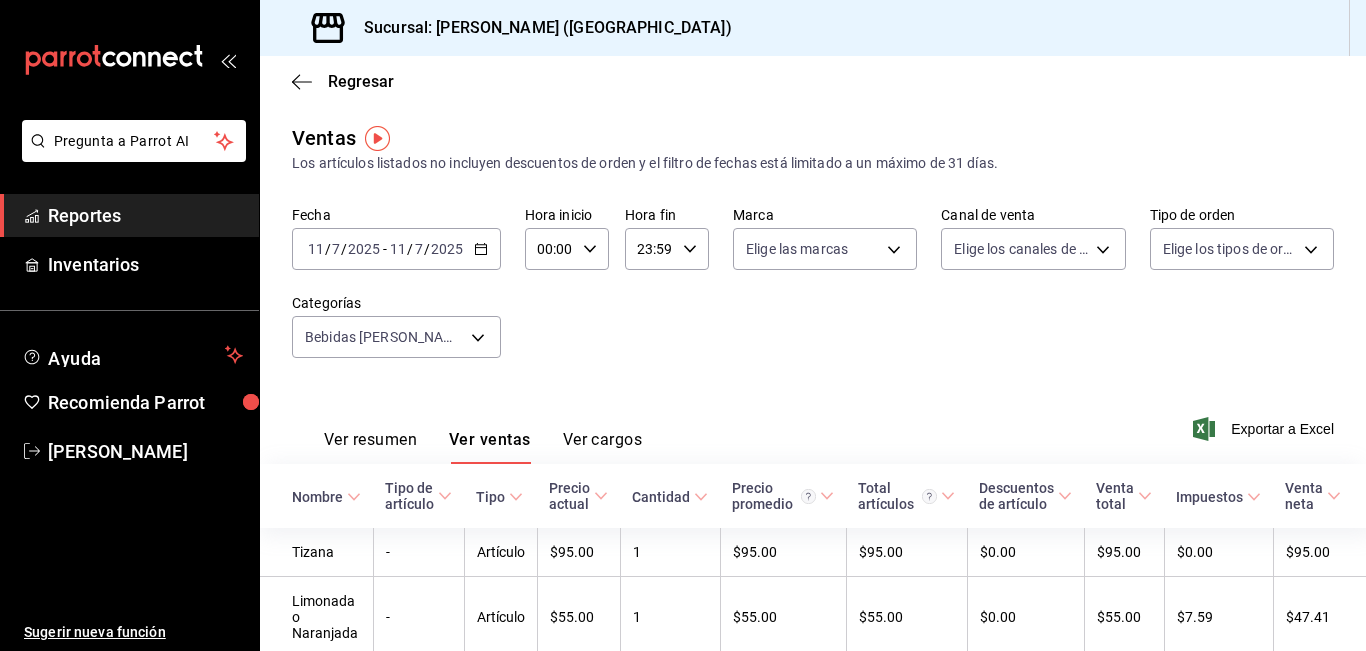 click 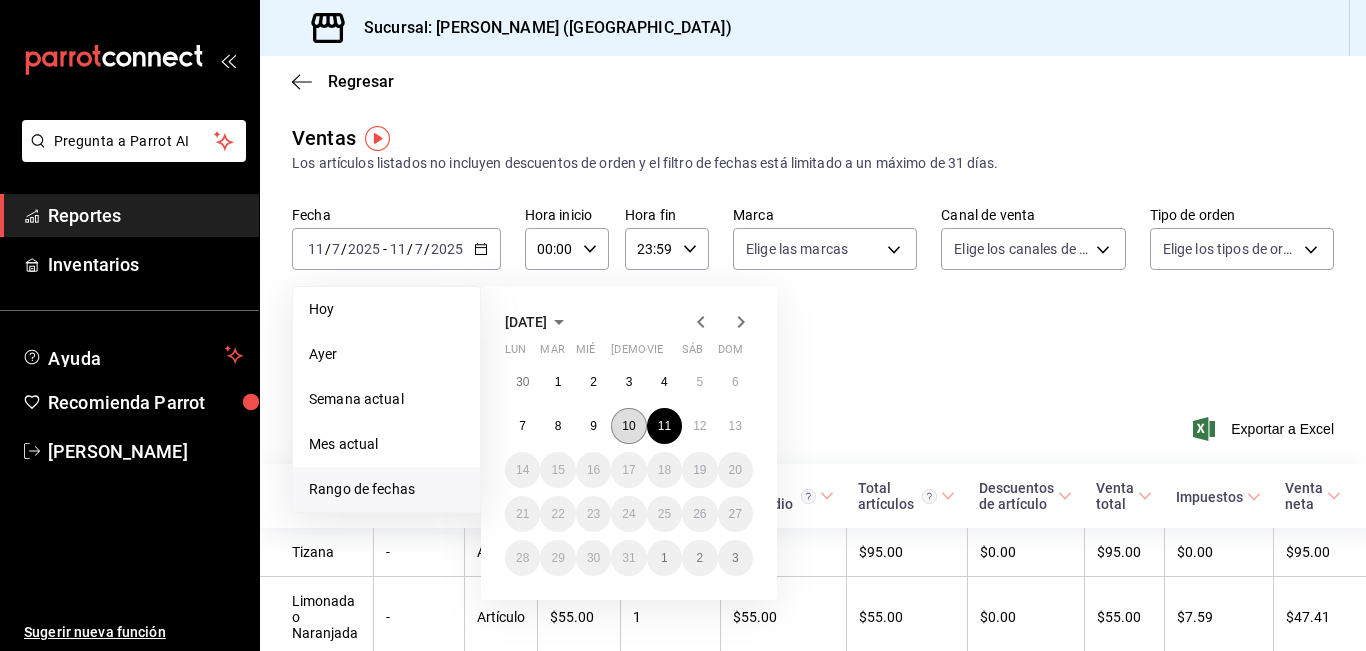 click on "10" at bounding box center (628, 426) 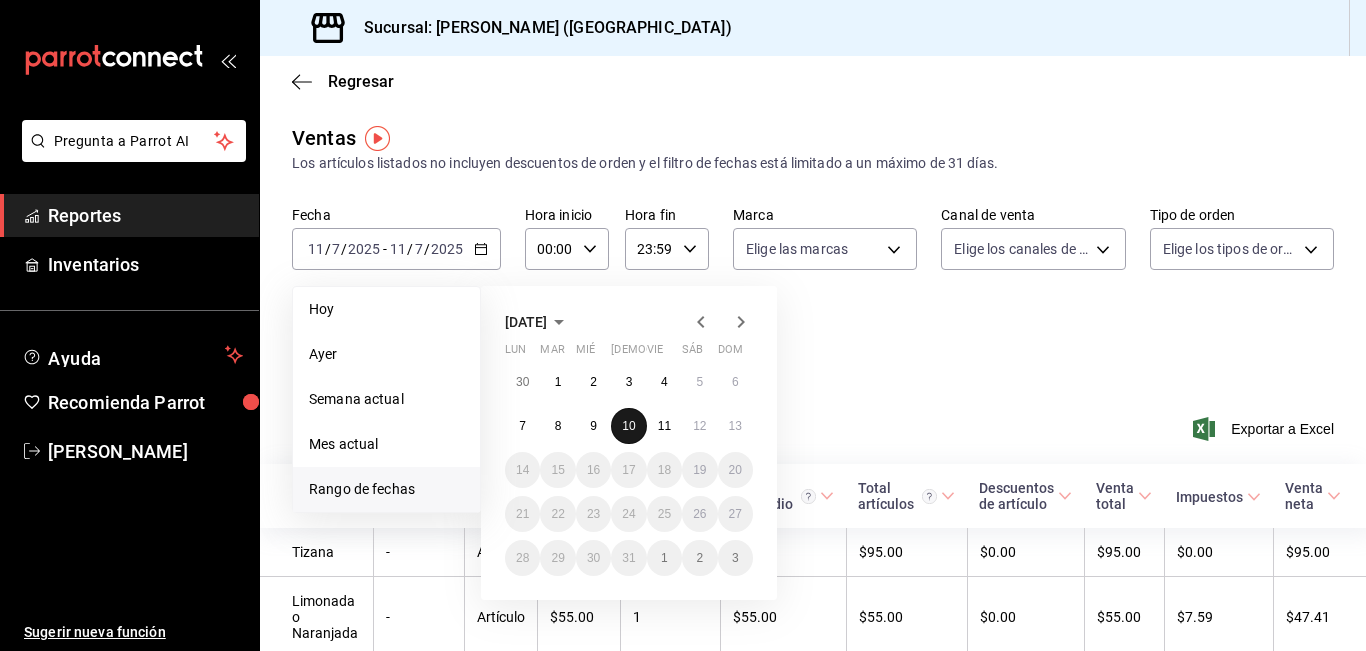 click on "10" at bounding box center [628, 426] 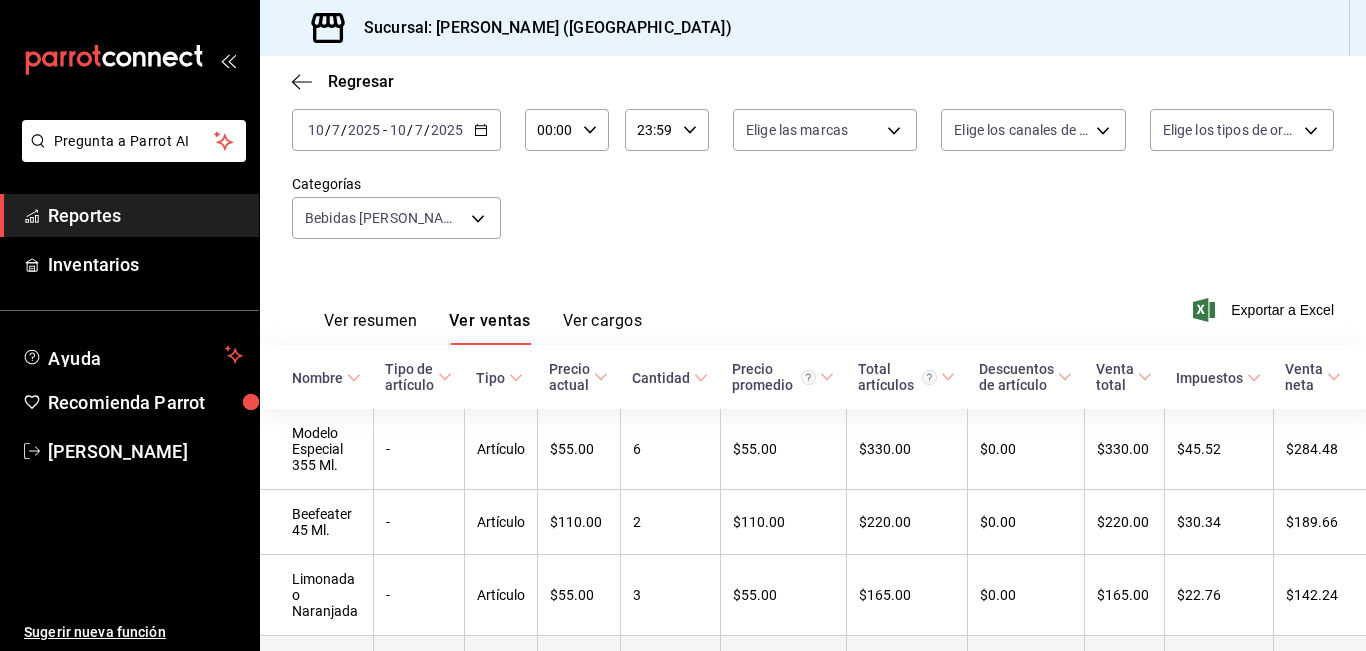 scroll, scrollTop: 0, scrollLeft: 0, axis: both 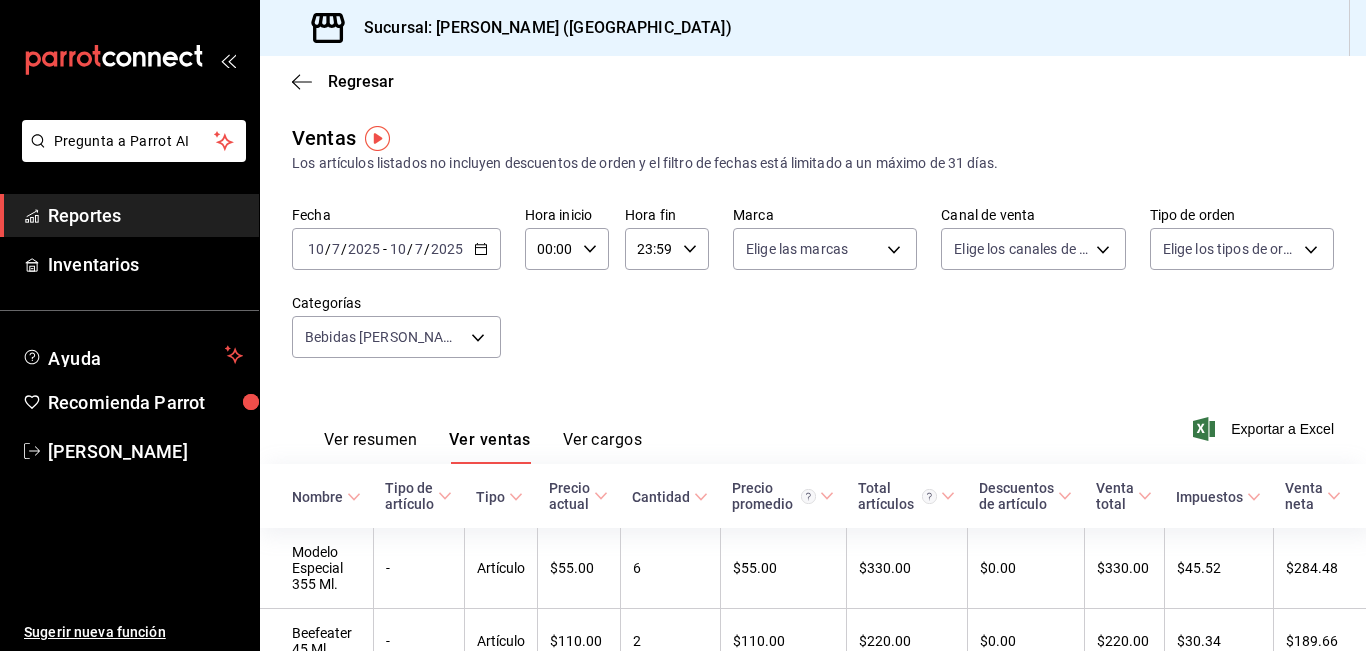 click on "[DATE] [DATE] - [DATE] [DATE]" at bounding box center [396, 249] 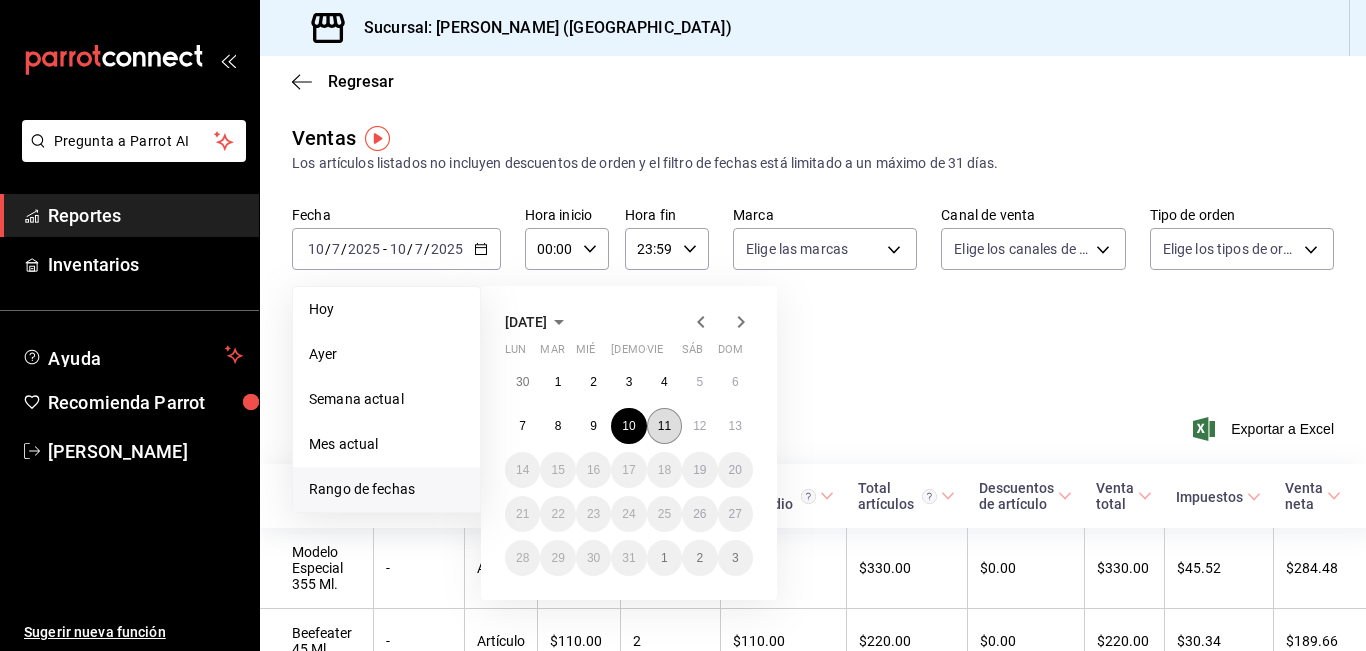 click on "11" at bounding box center [664, 426] 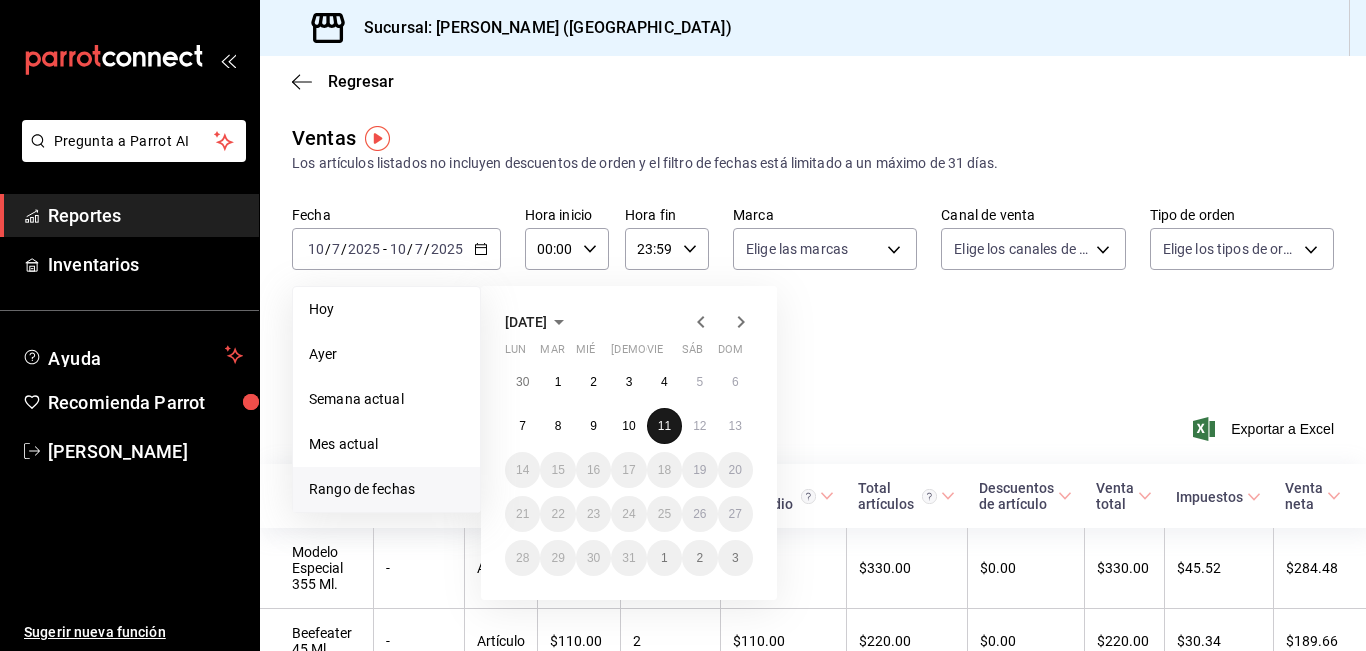 click on "11" at bounding box center (664, 426) 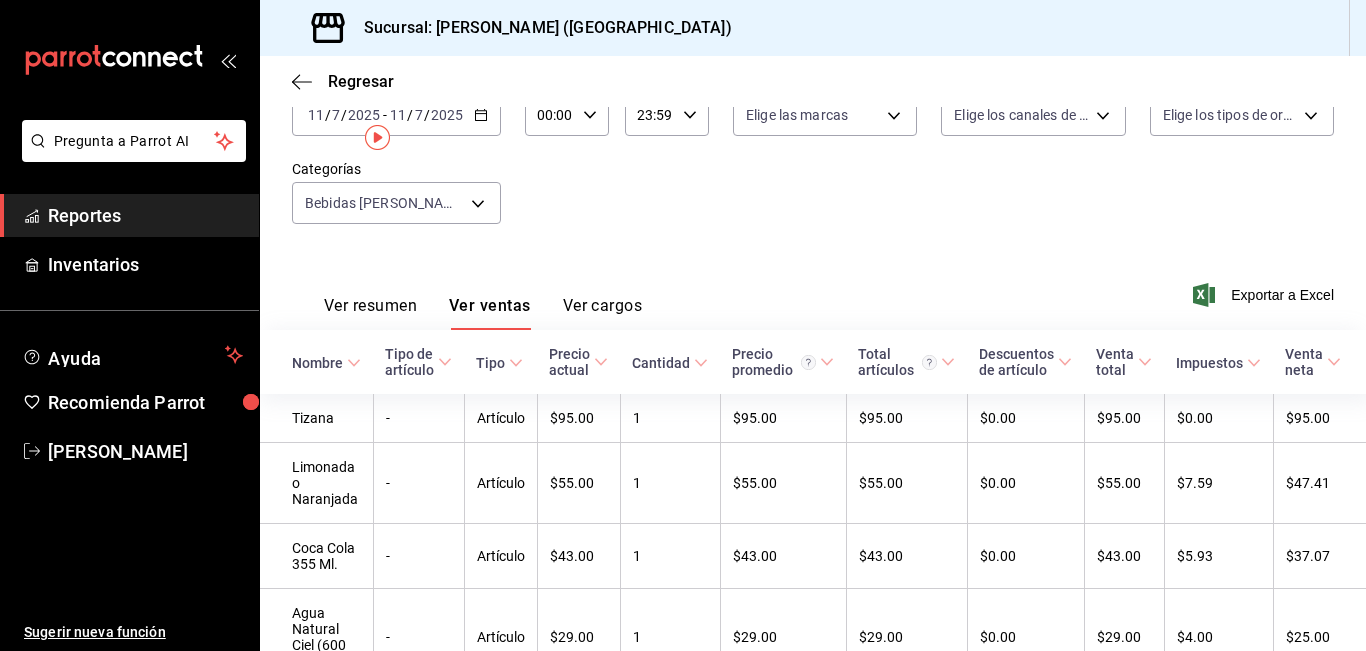 scroll, scrollTop: 0, scrollLeft: 0, axis: both 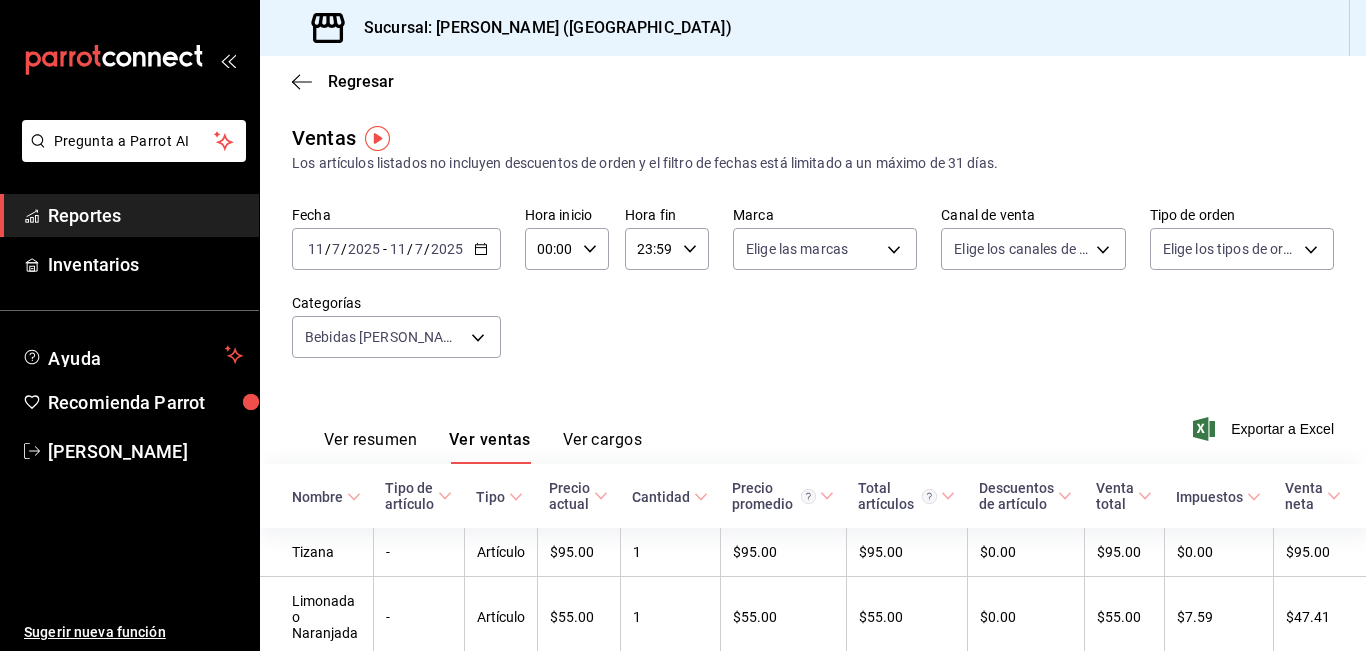 click 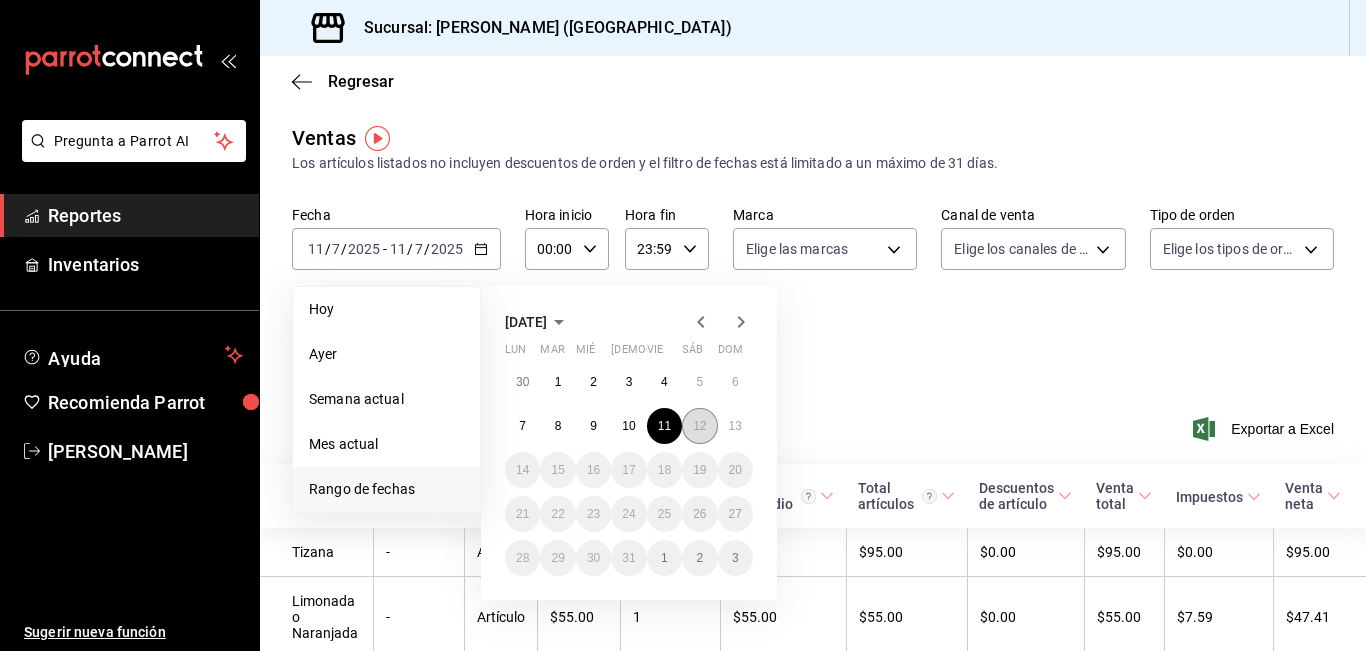 click on "12" at bounding box center (699, 426) 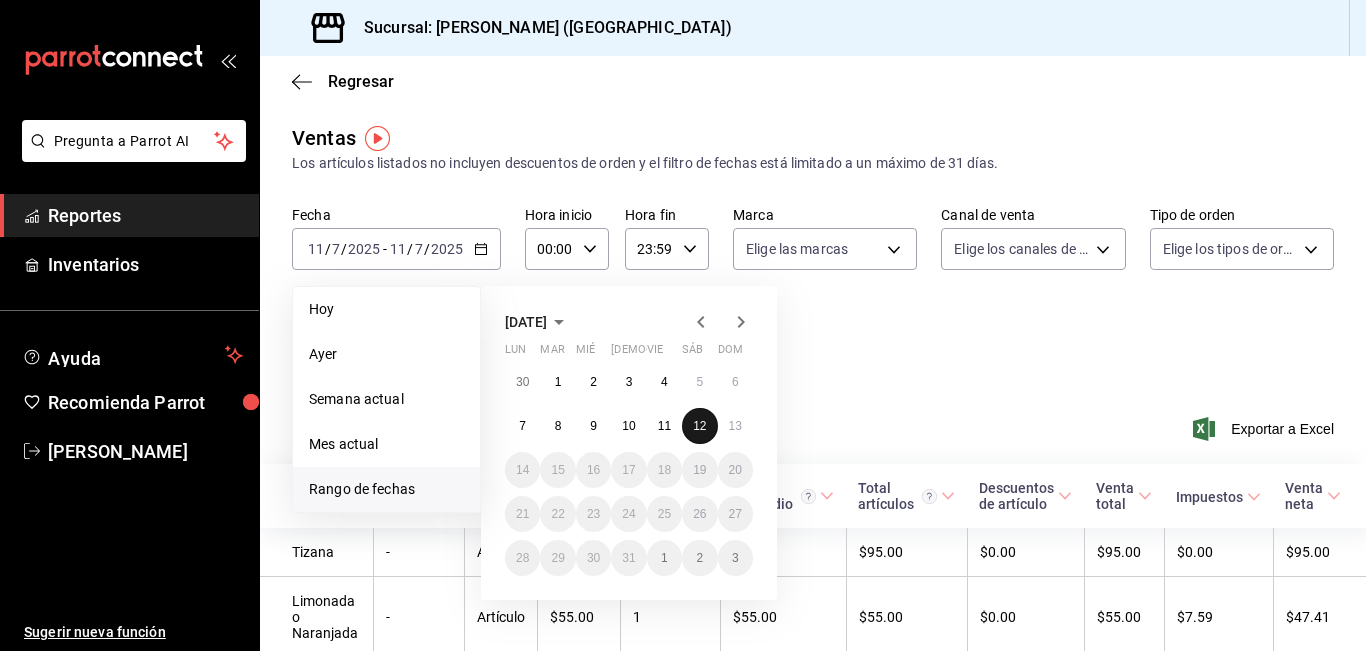 click on "12" at bounding box center [699, 426] 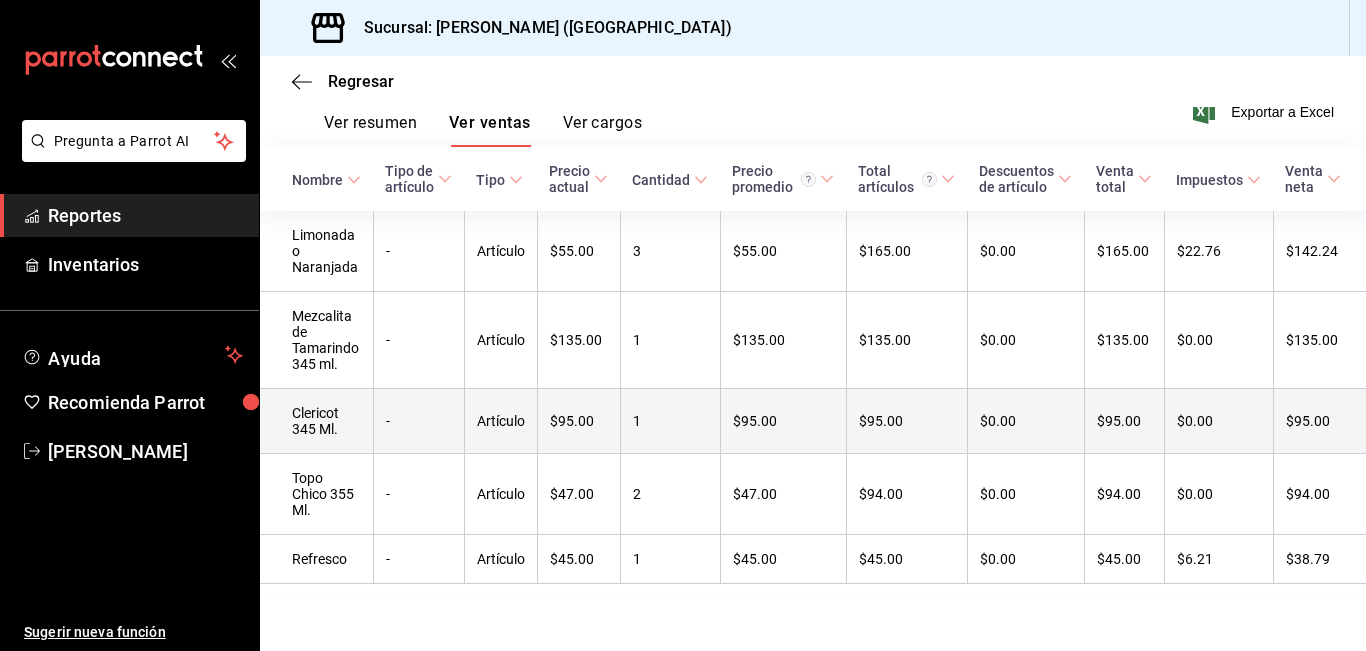 scroll, scrollTop: 352, scrollLeft: 0, axis: vertical 